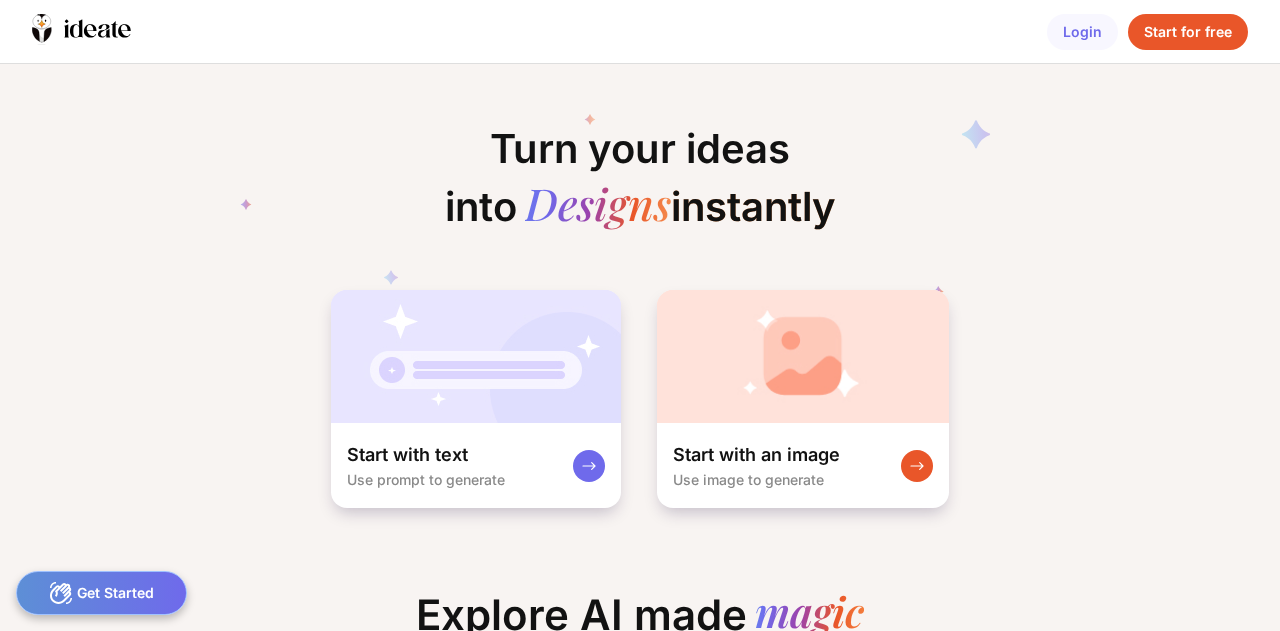 scroll, scrollTop: 0, scrollLeft: 0, axis: both 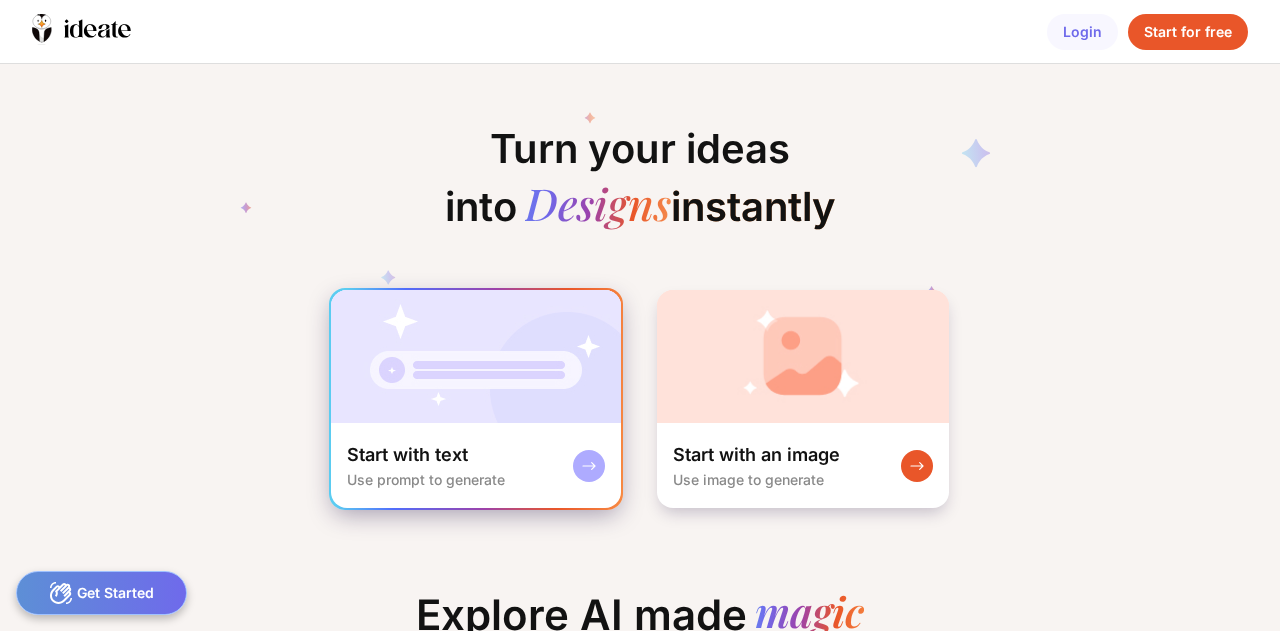 click at bounding box center [476, 356] 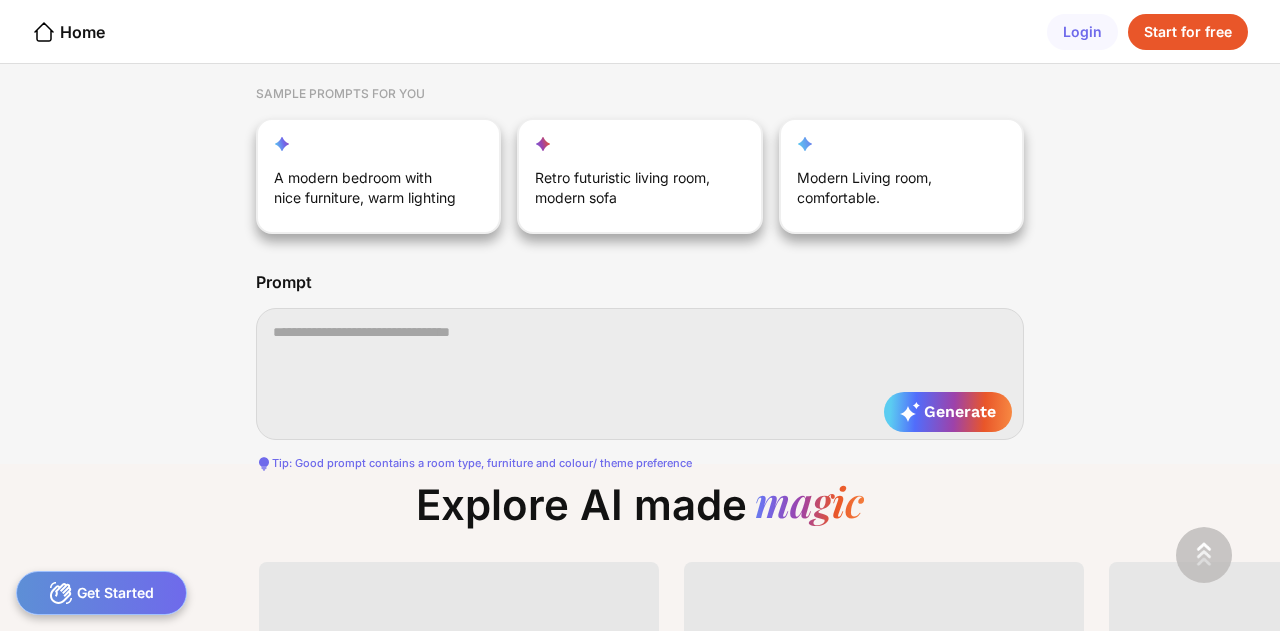 click at bounding box center [640, 374] 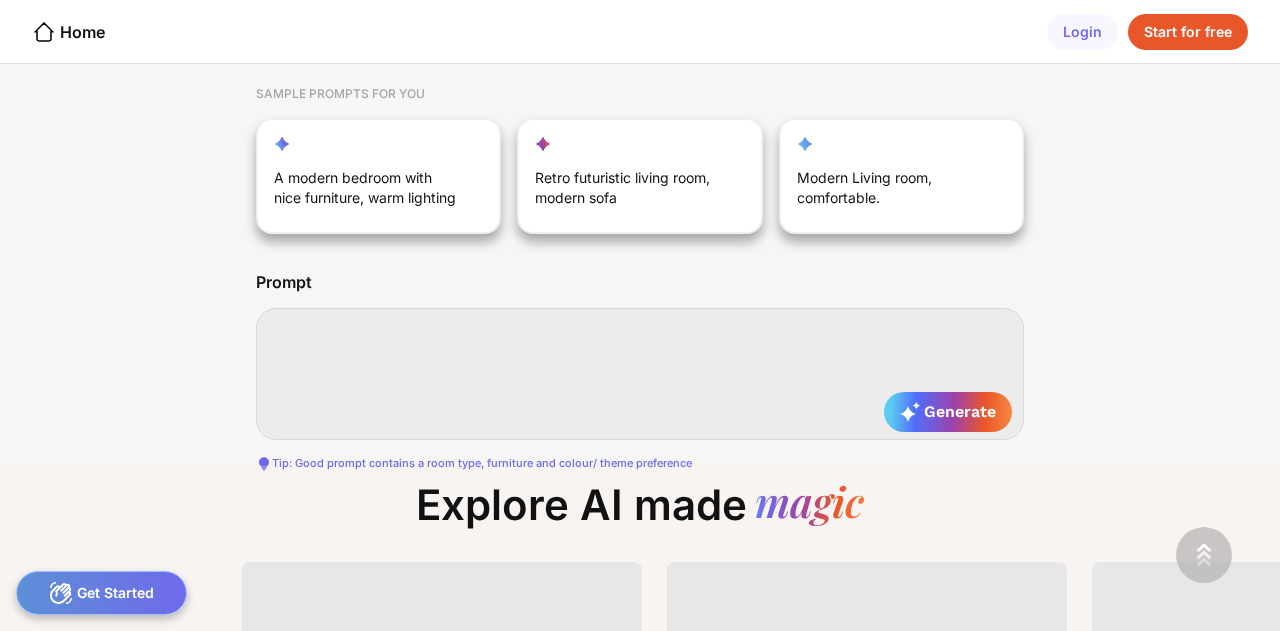 type on "*" 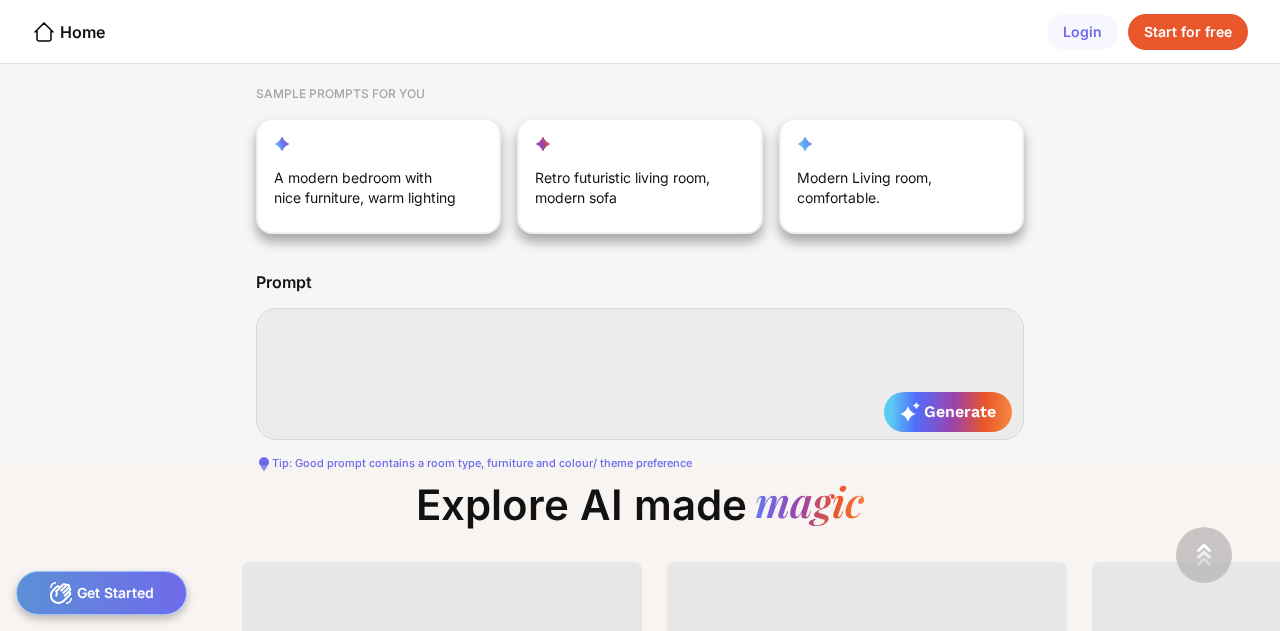 type on "*" 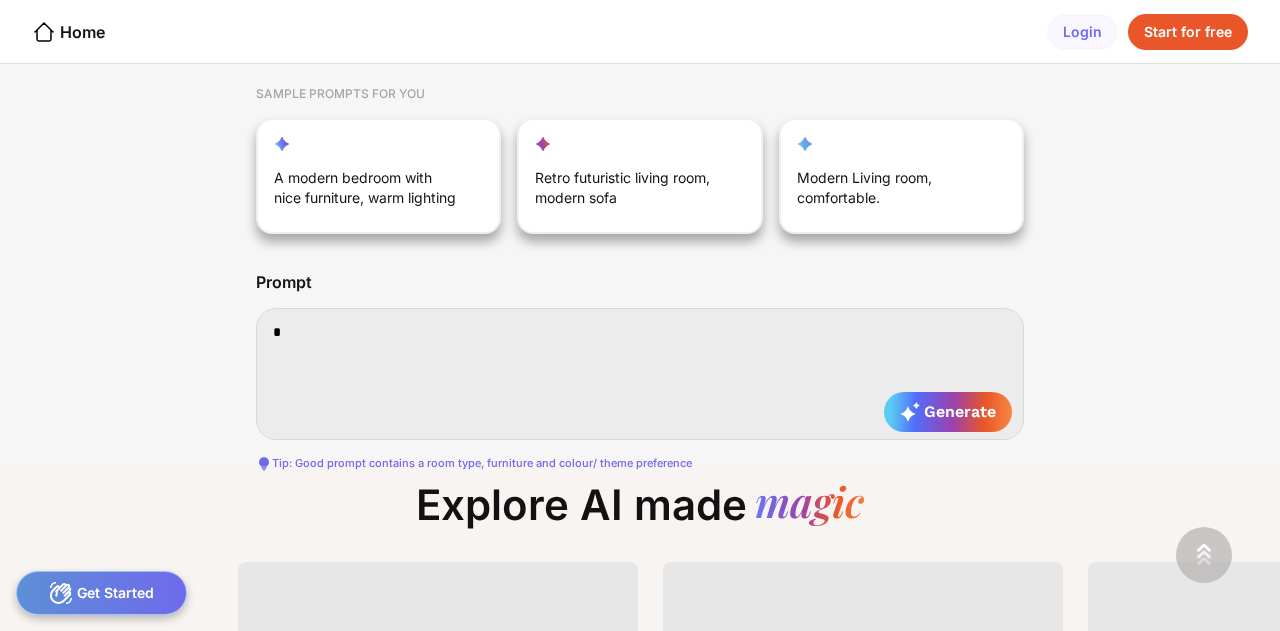 type on "**" 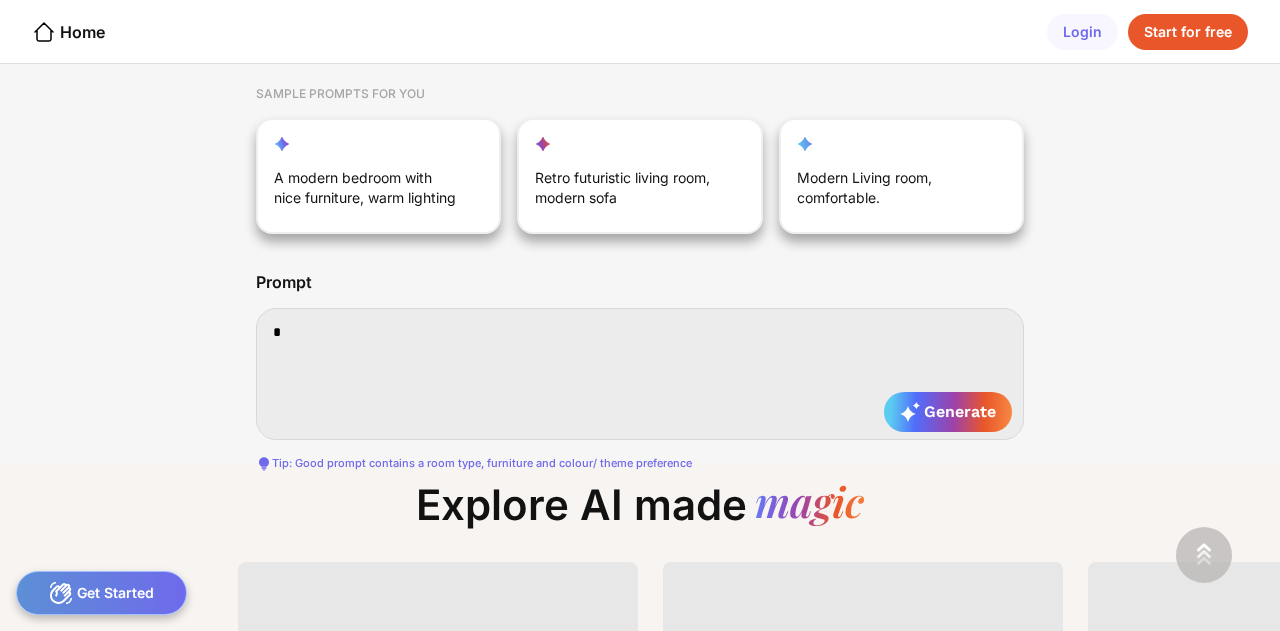 type on "**" 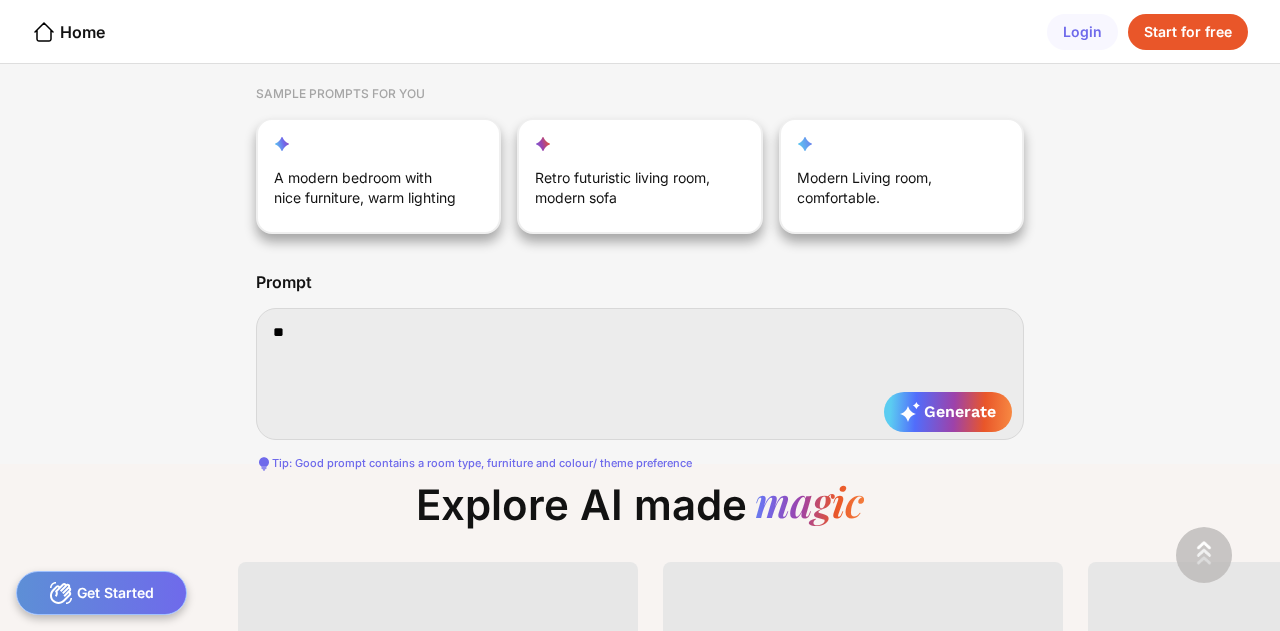 type on "***" 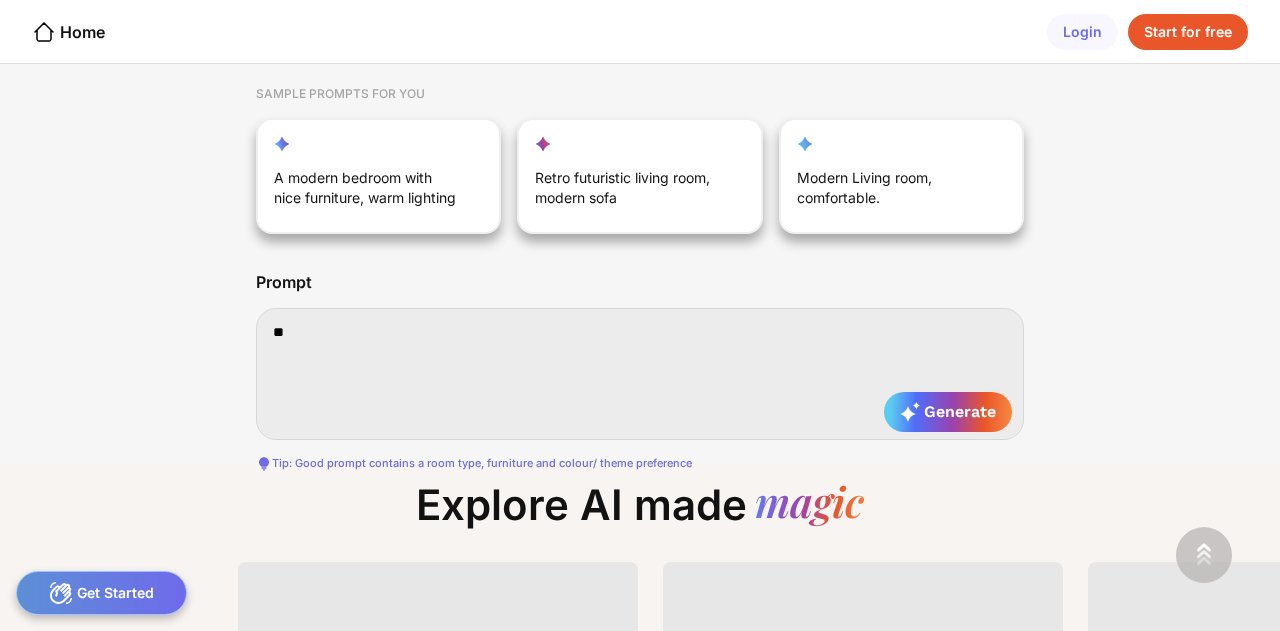 type on "***" 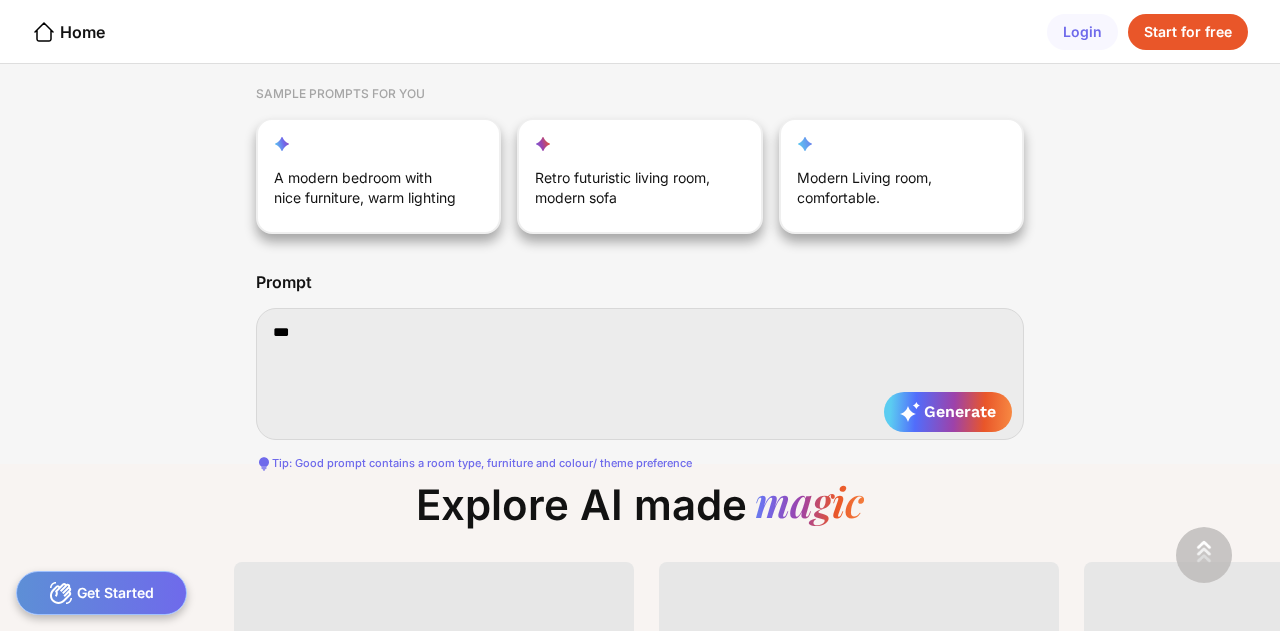 type on "****" 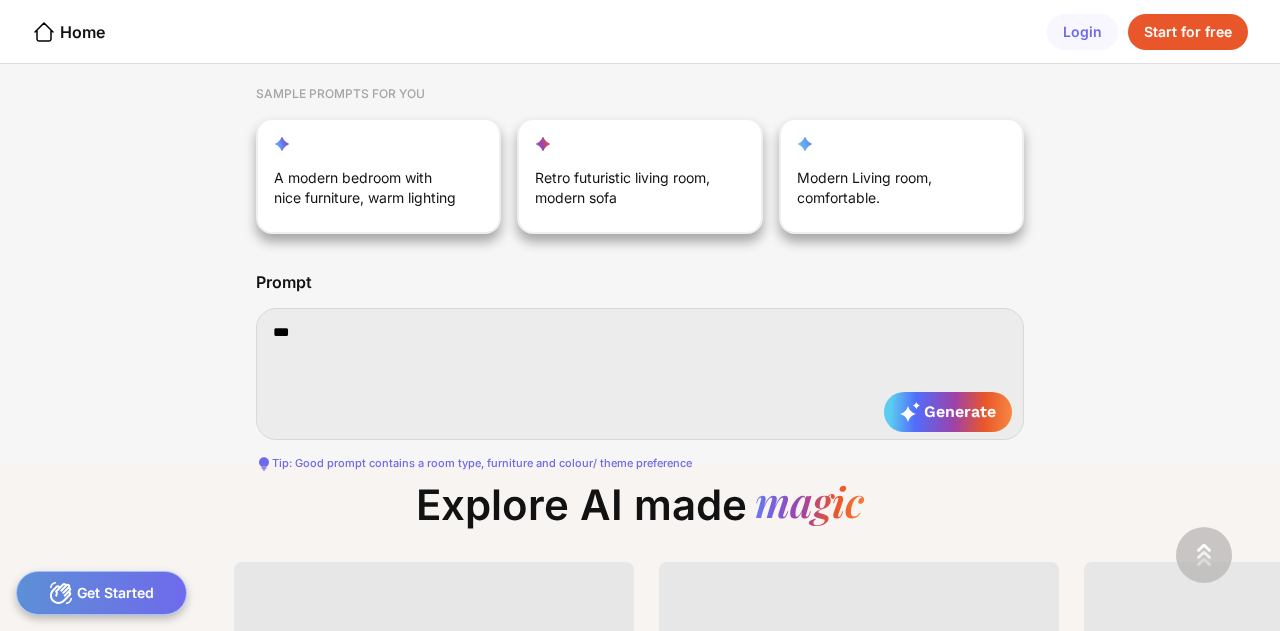 type on "****" 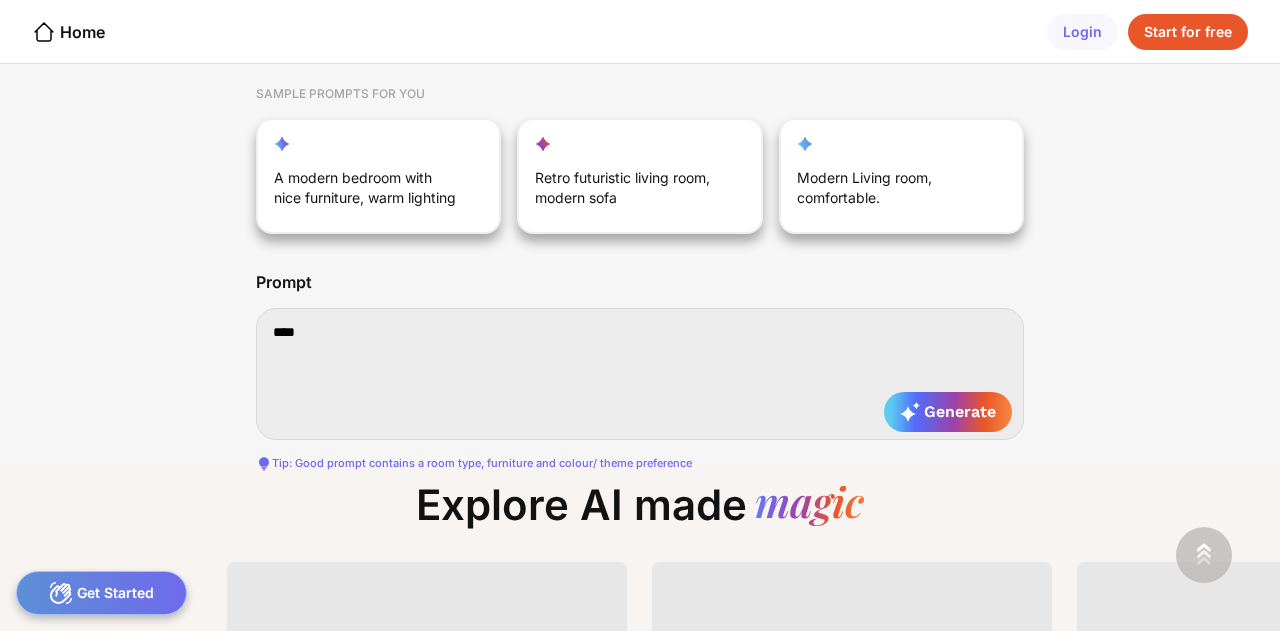 type on "*****" 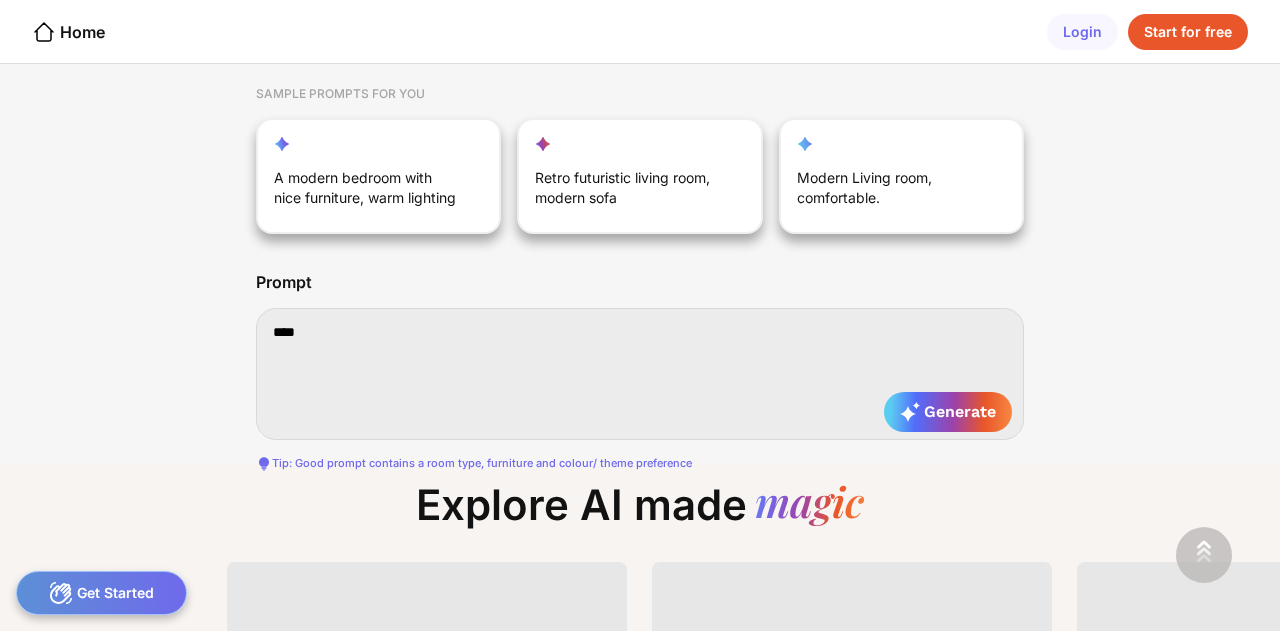 type on "*****" 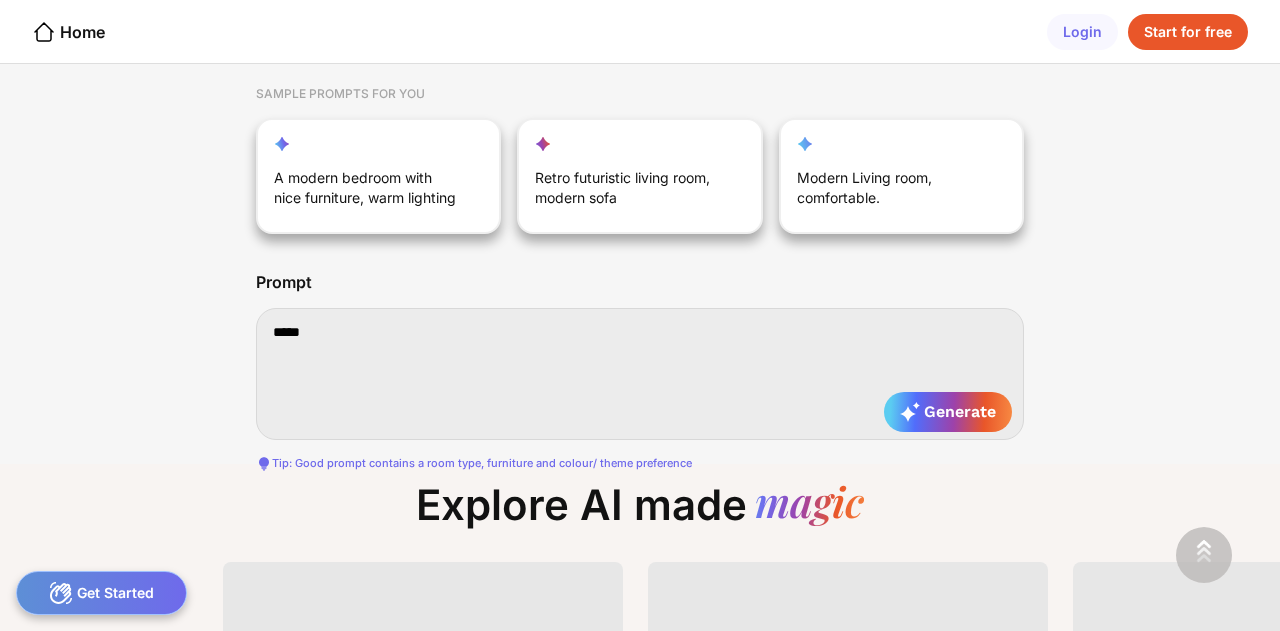 type on "******" 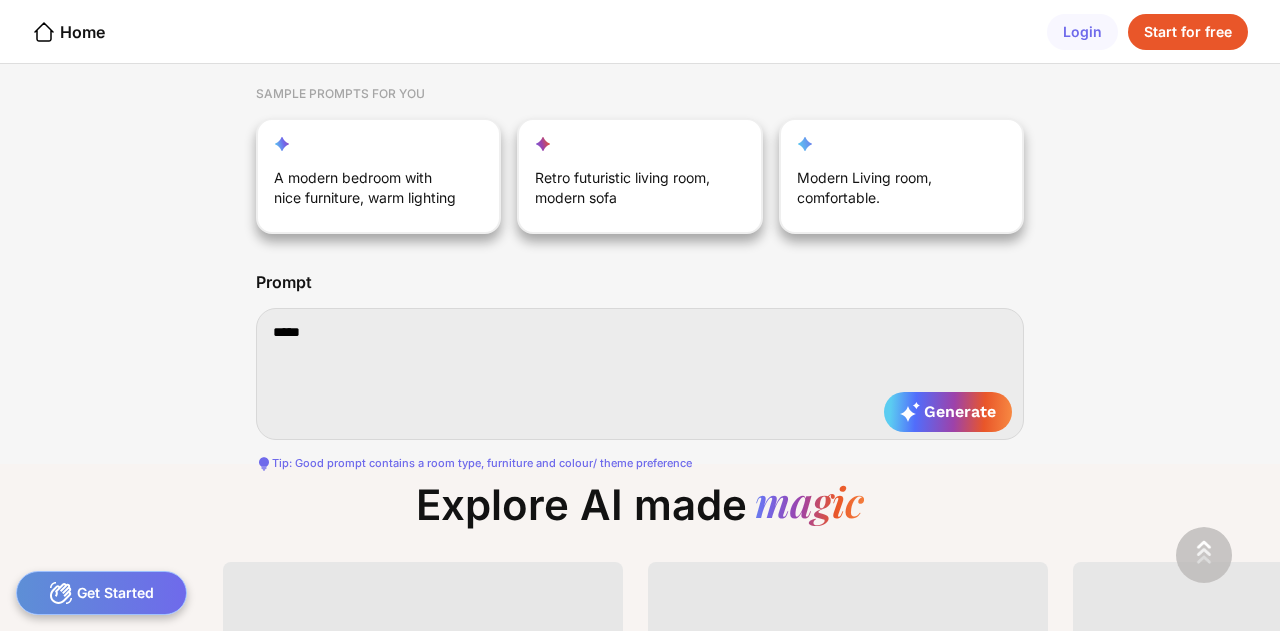 type on "******" 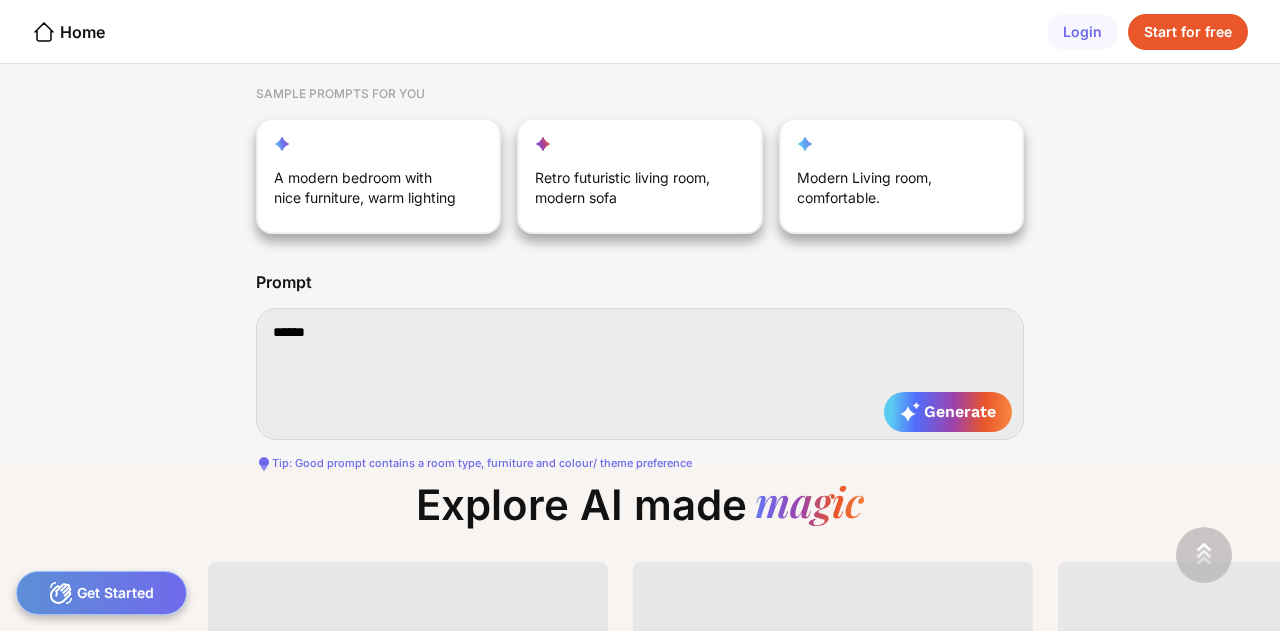 type on "******" 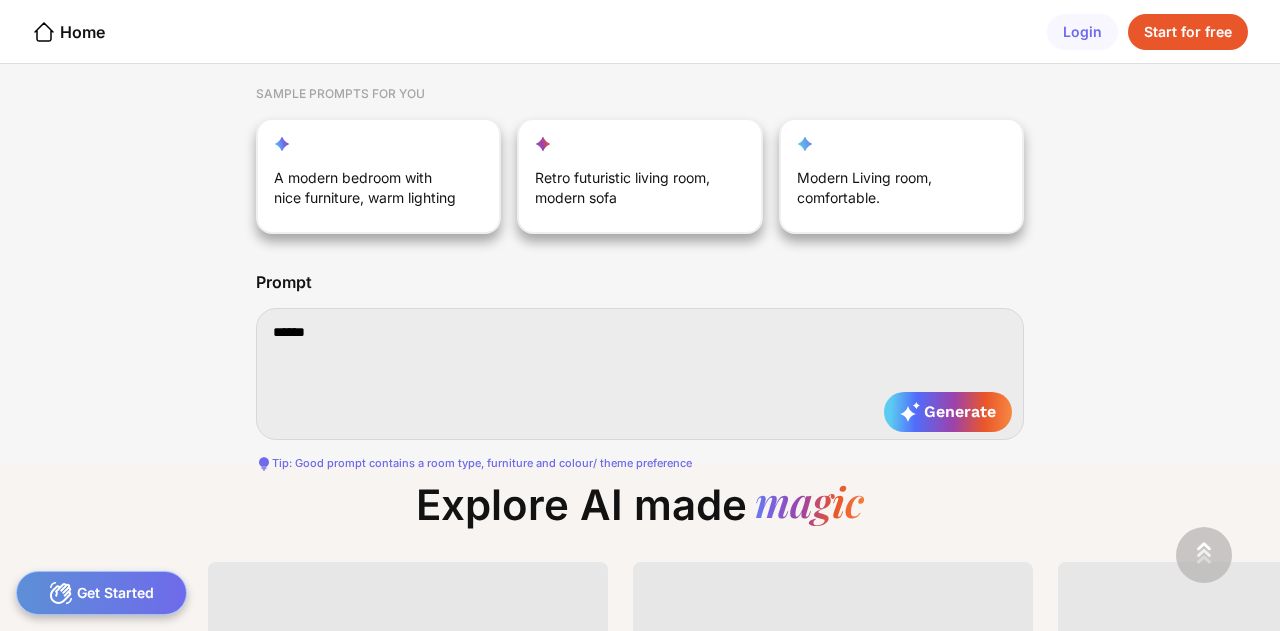 type on "******" 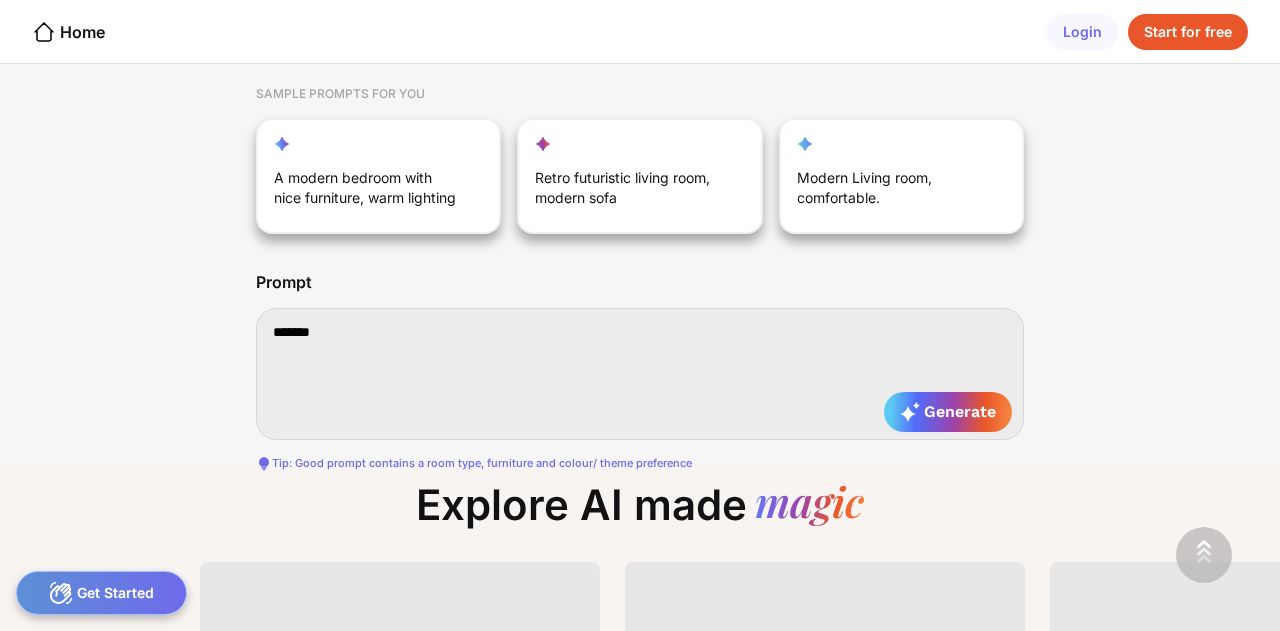 type on "********" 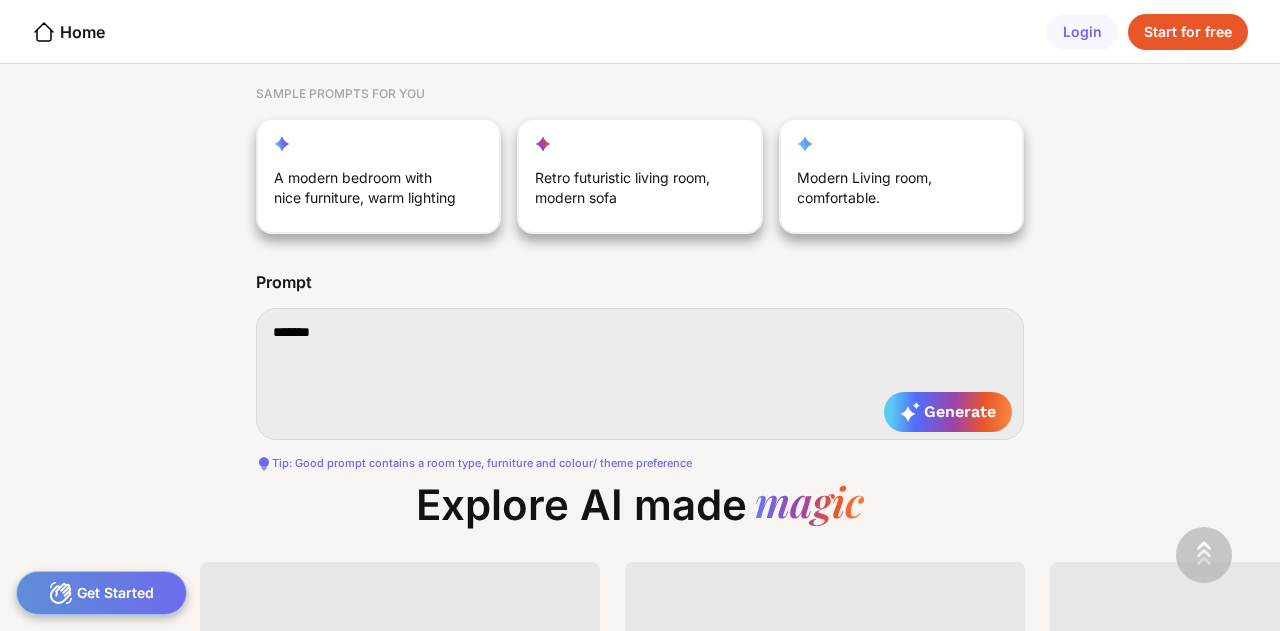 type on "********" 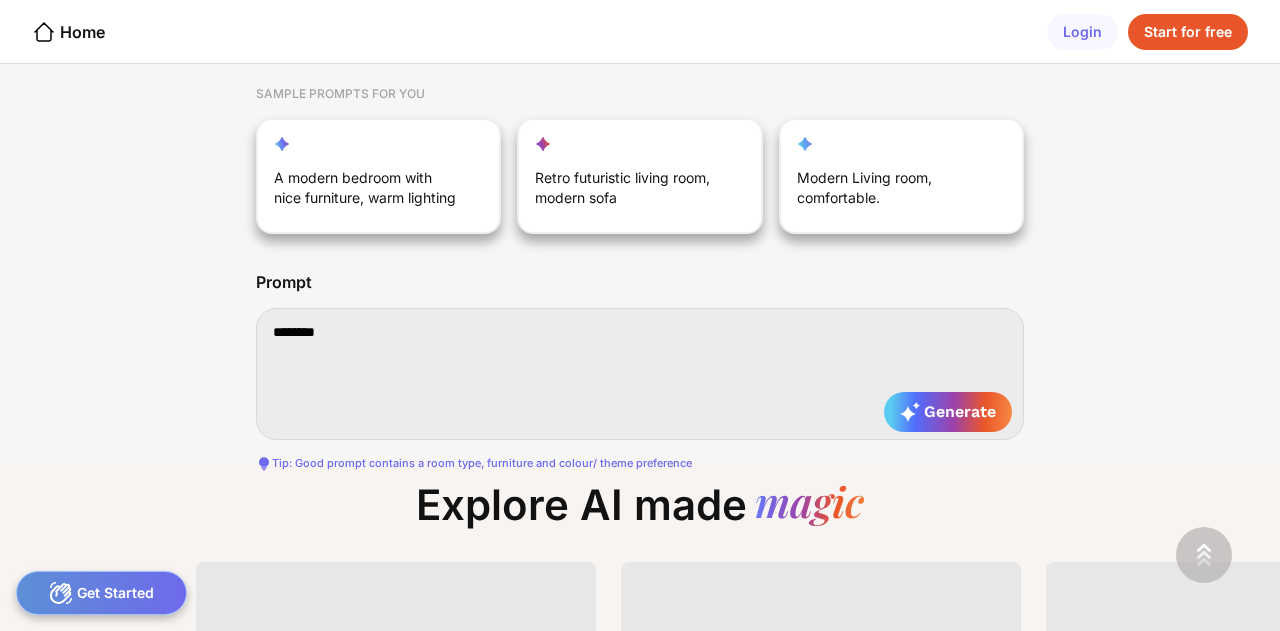 type on "*********" 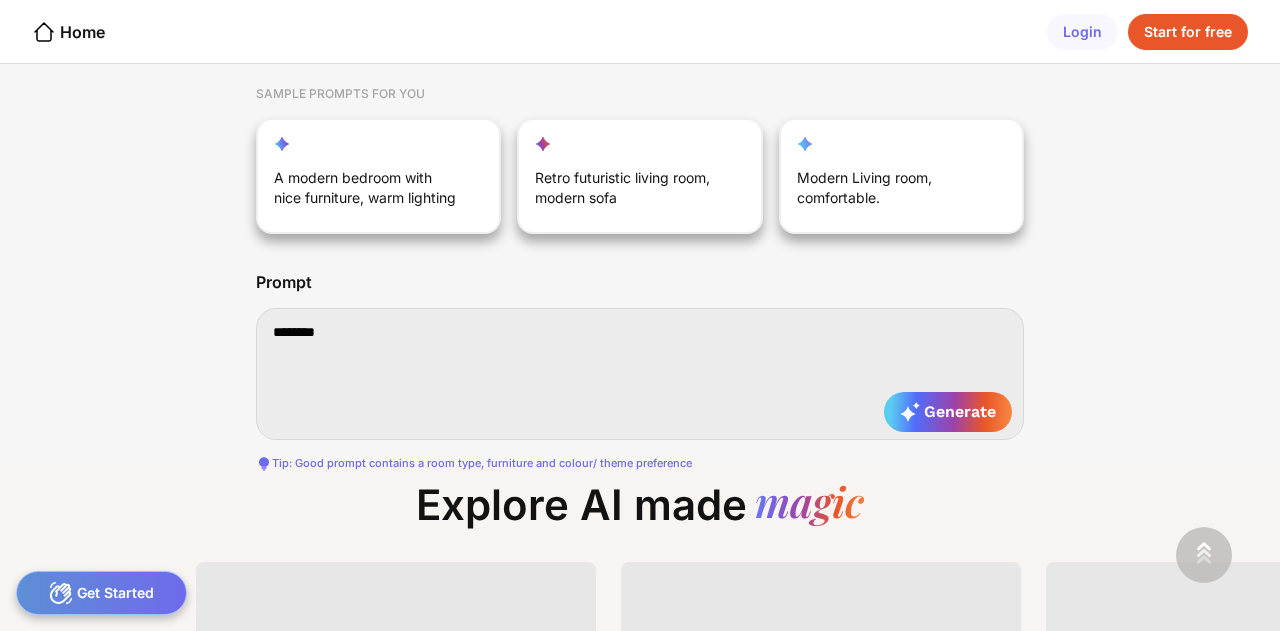 type on "*********" 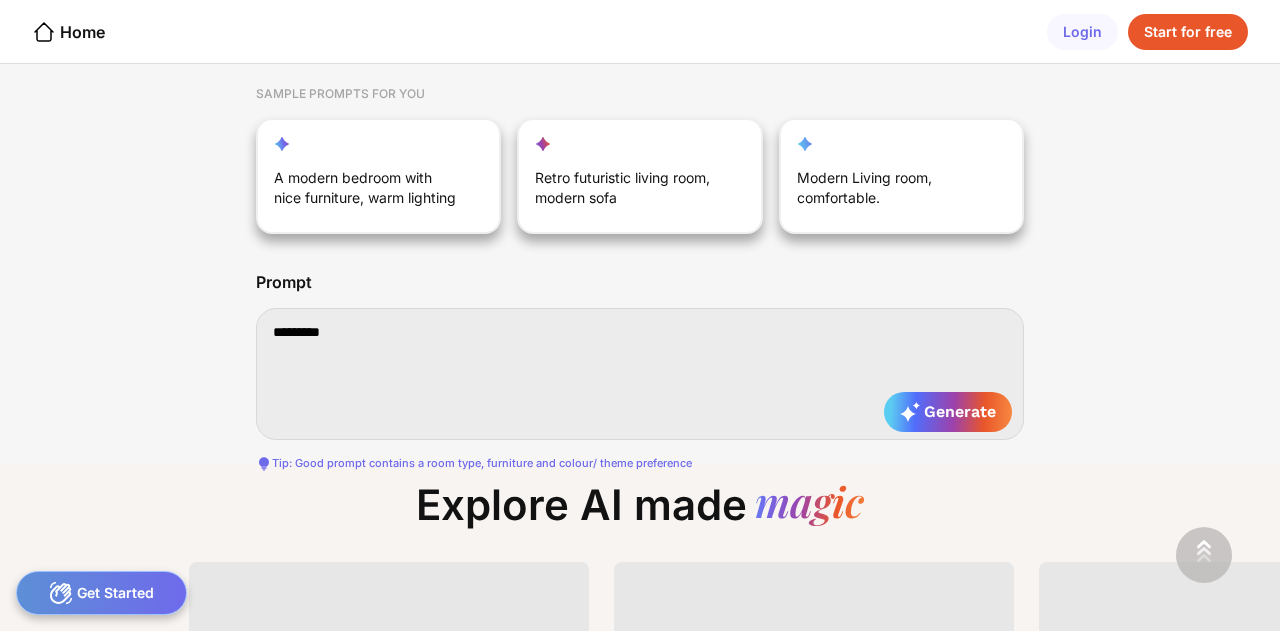 type on "**********" 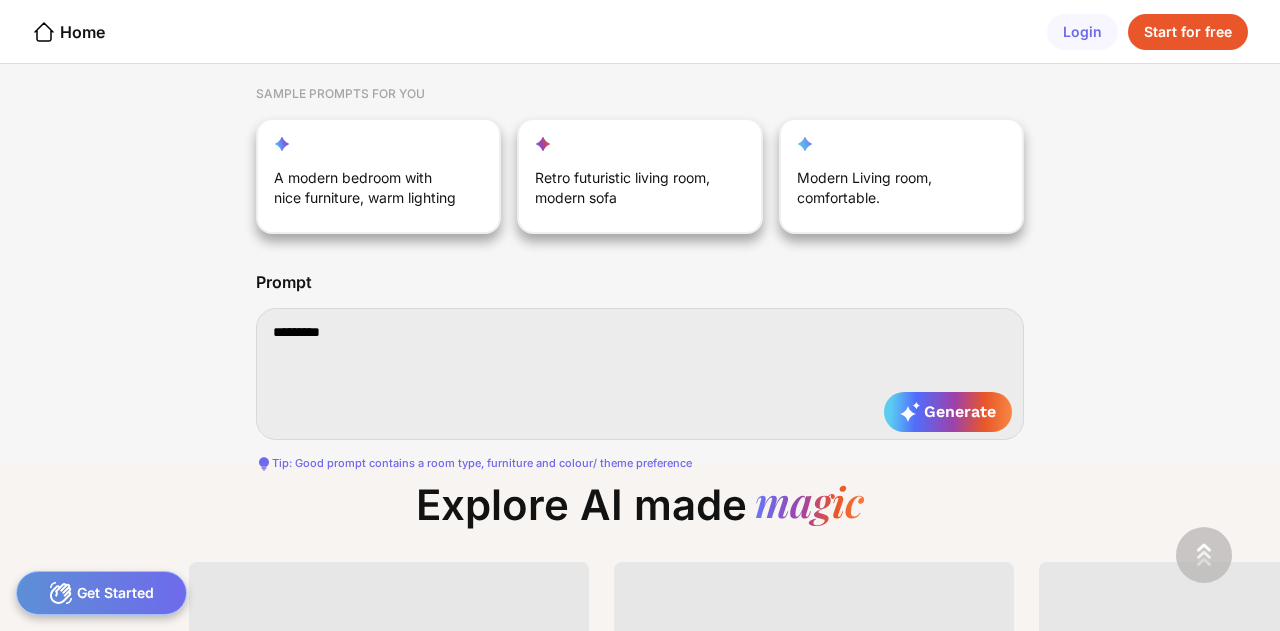 type on "**********" 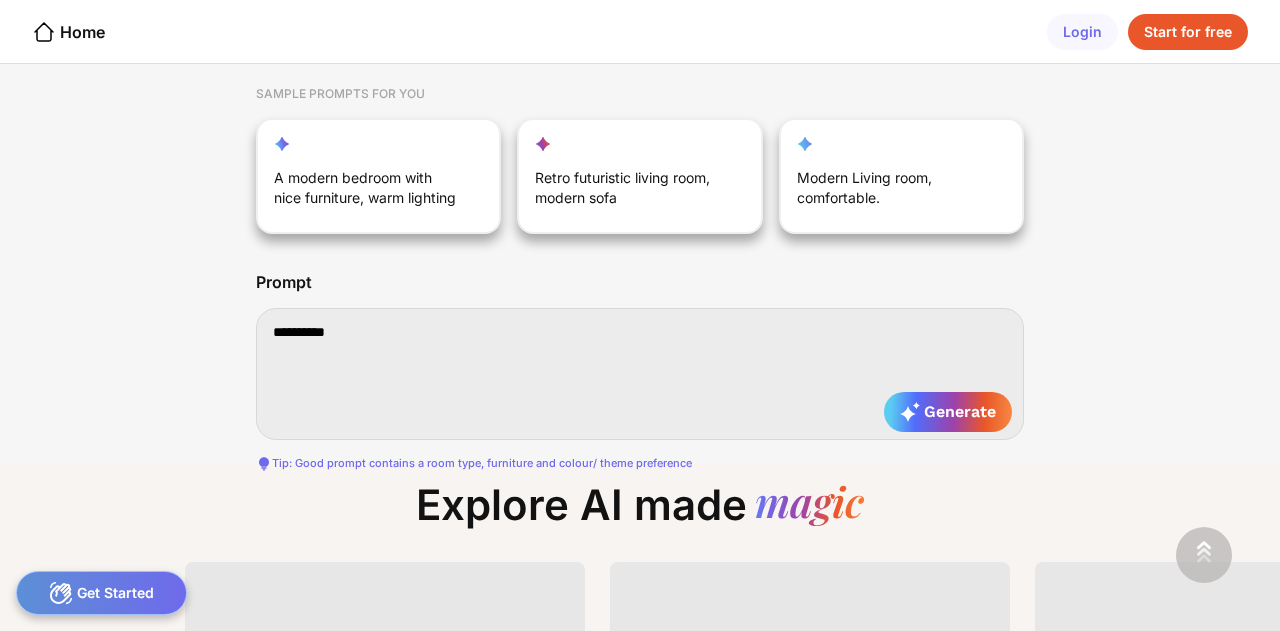 type on "**********" 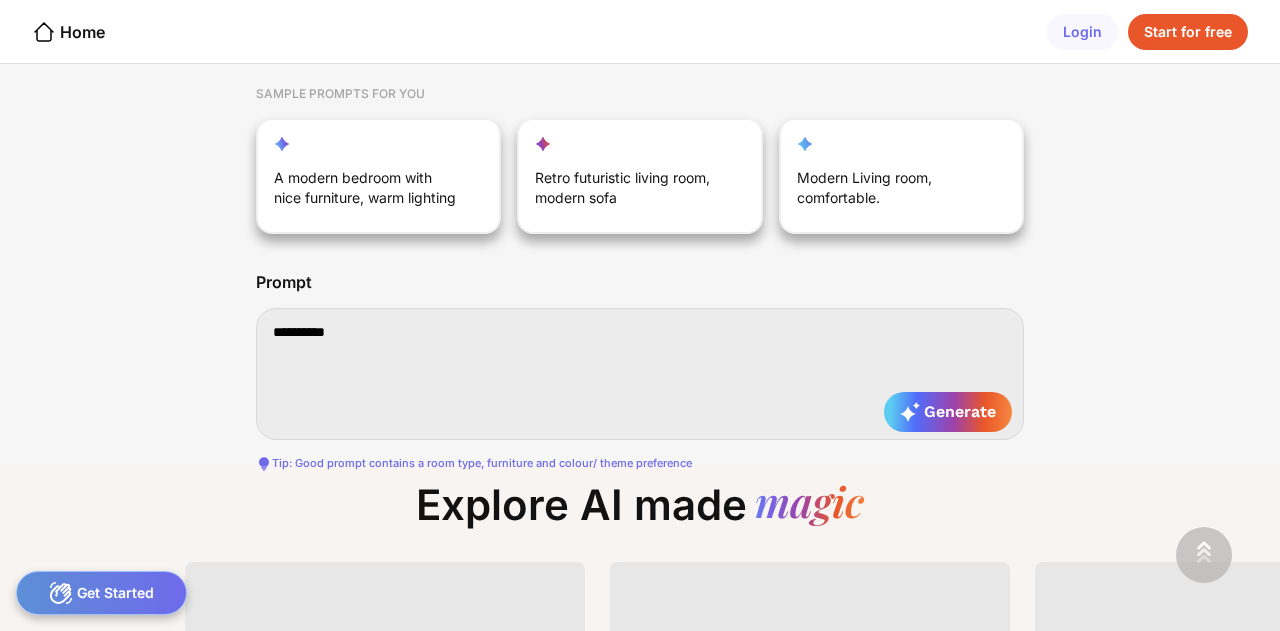 type on "**********" 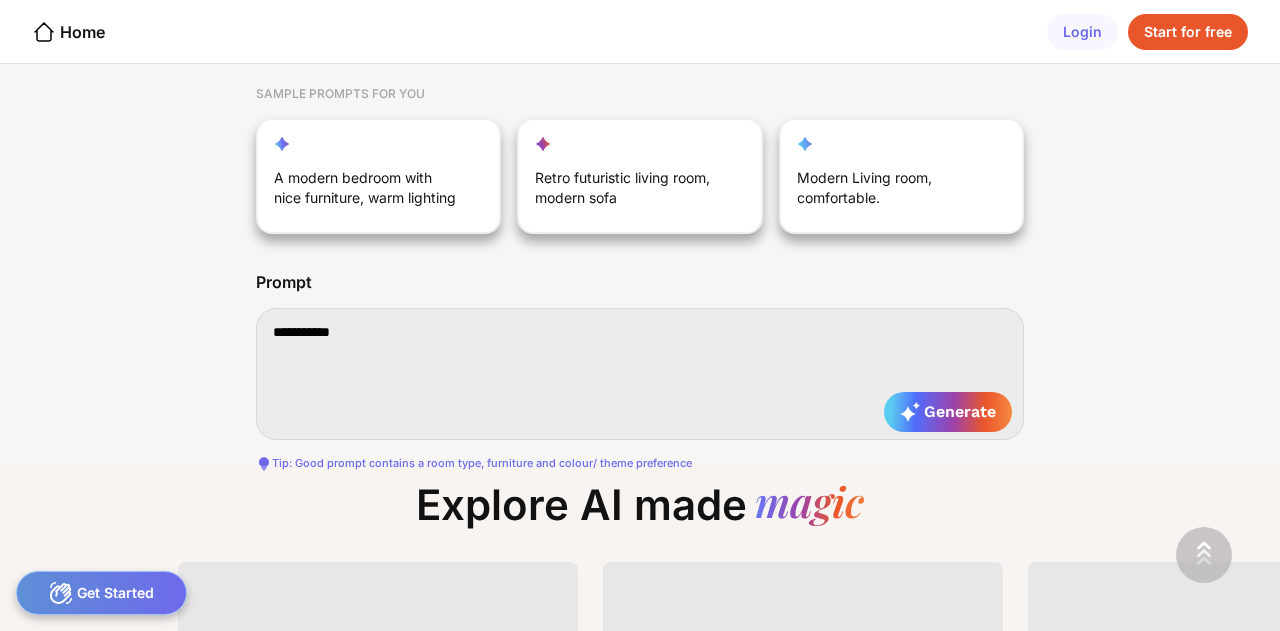 type on "**********" 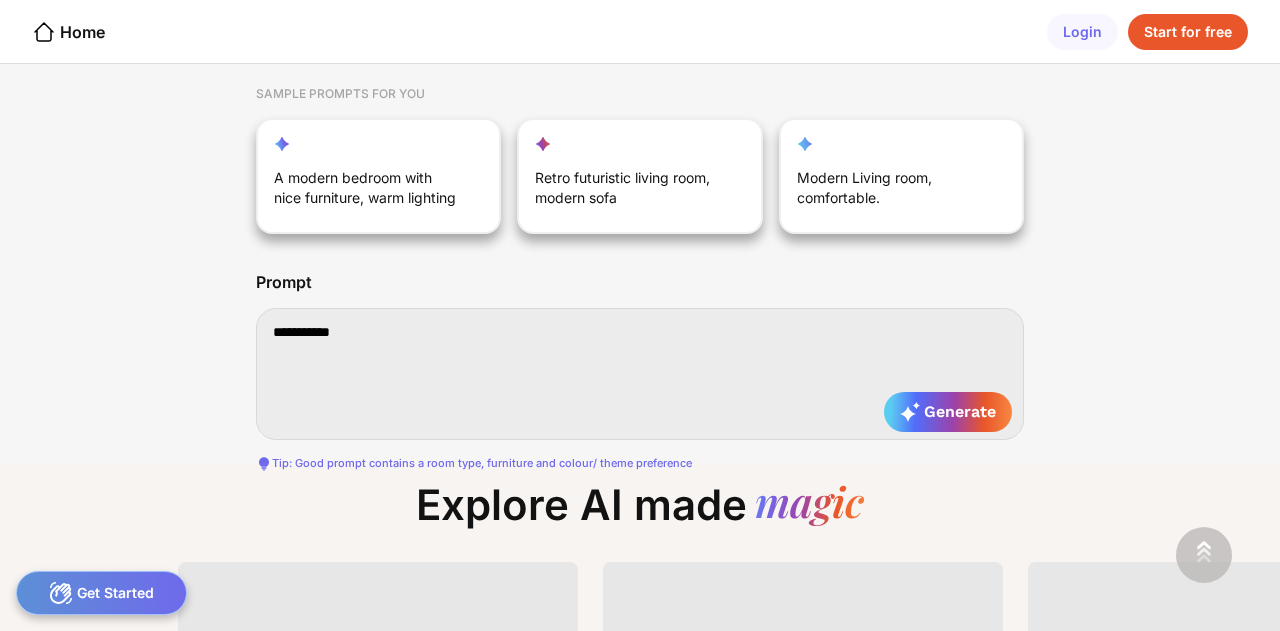 type on "**********" 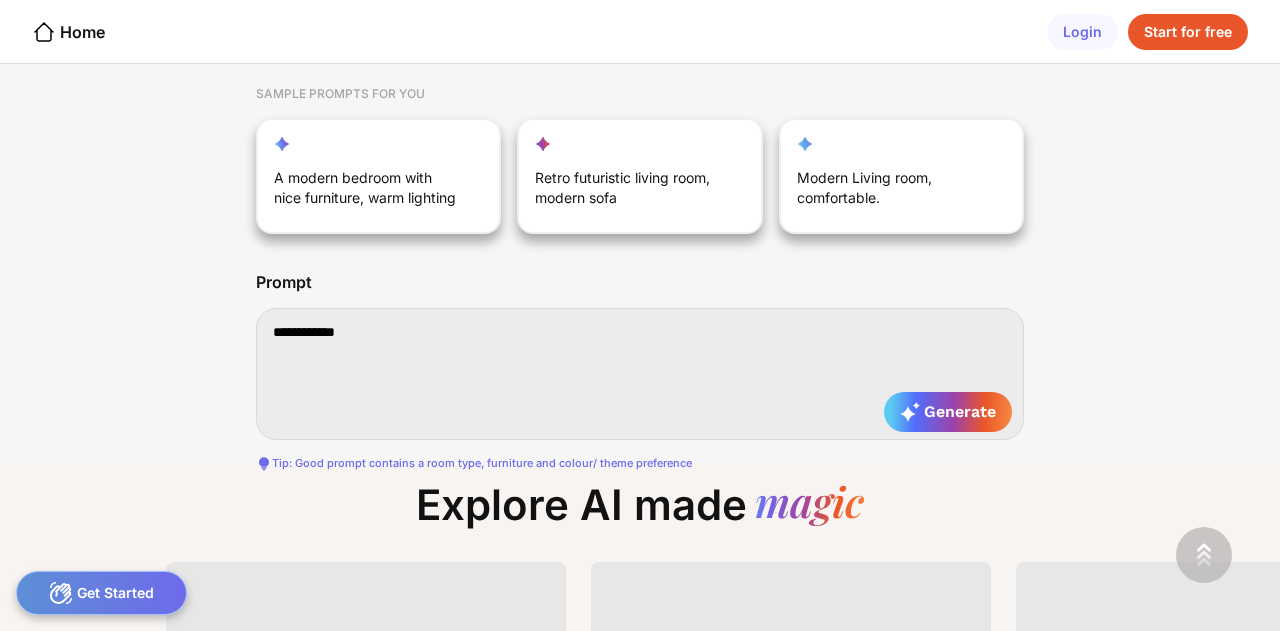 type on "**********" 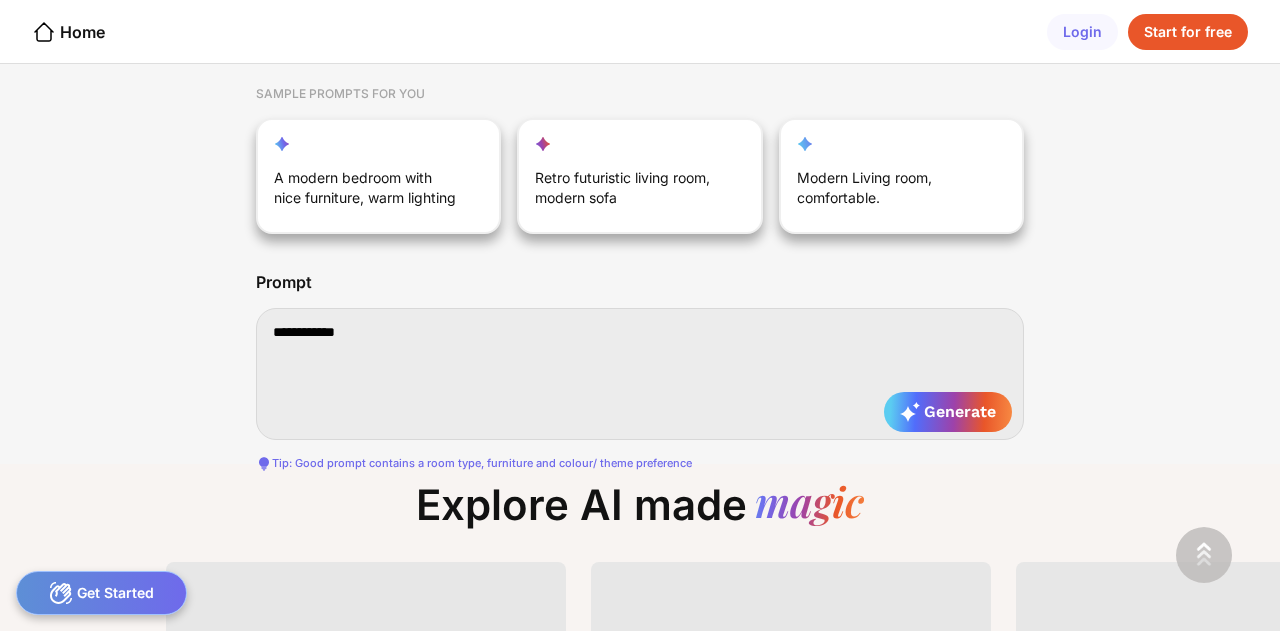 type on "**********" 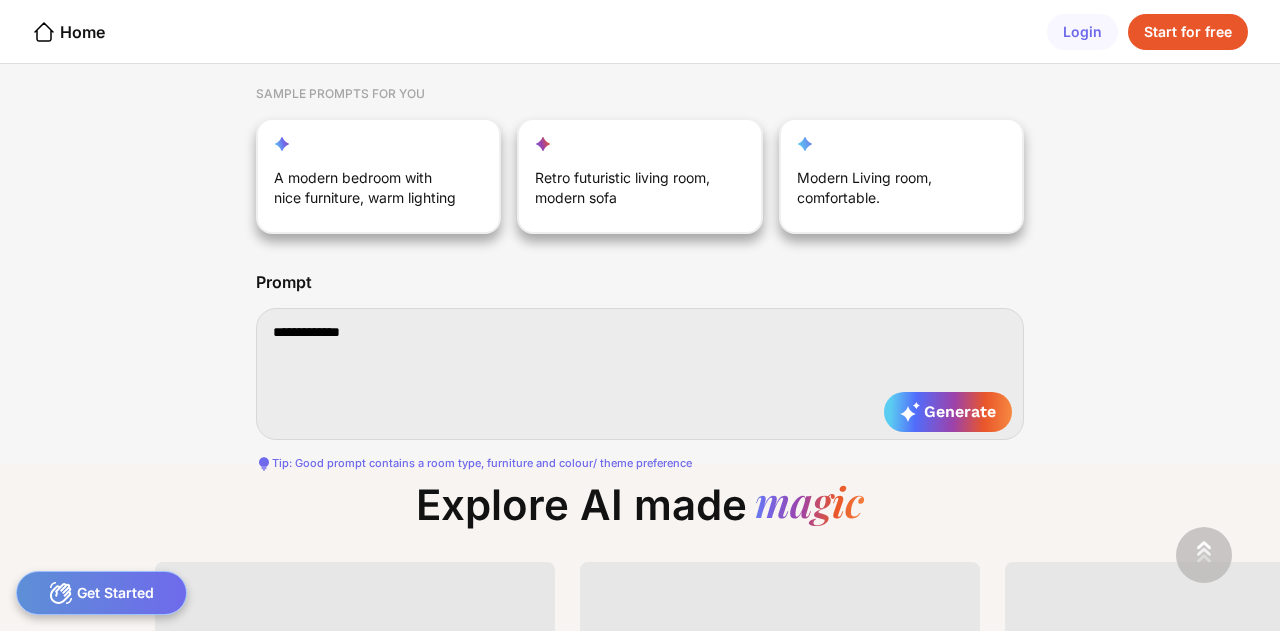 type on "**********" 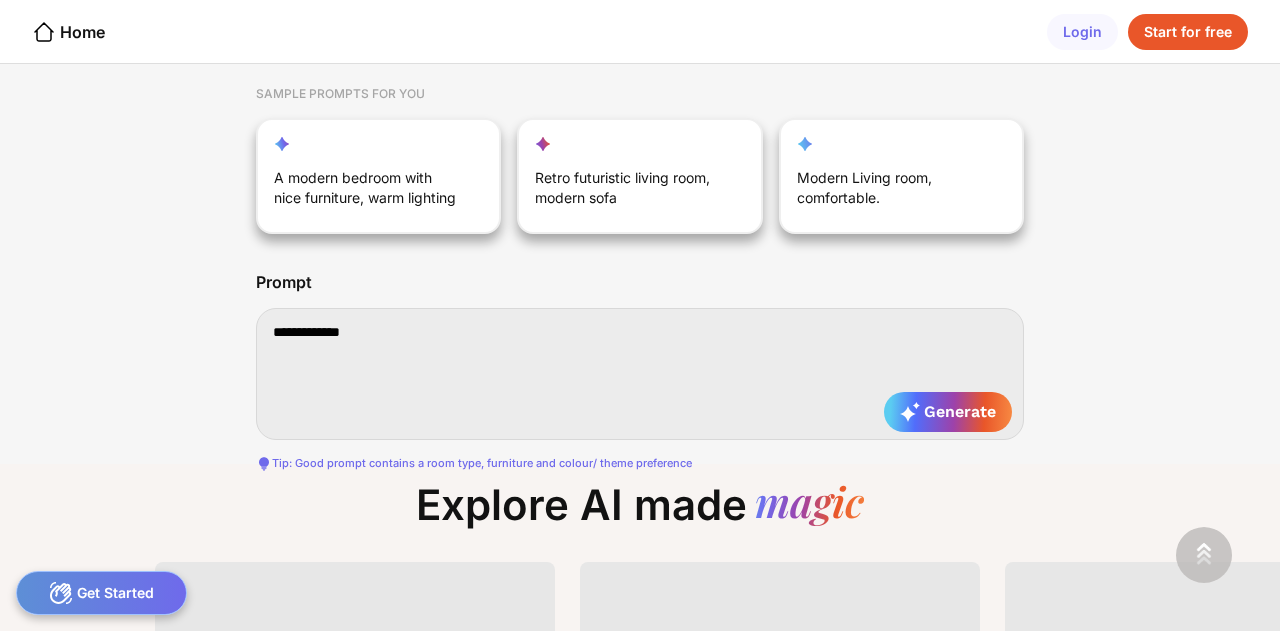 type on "**********" 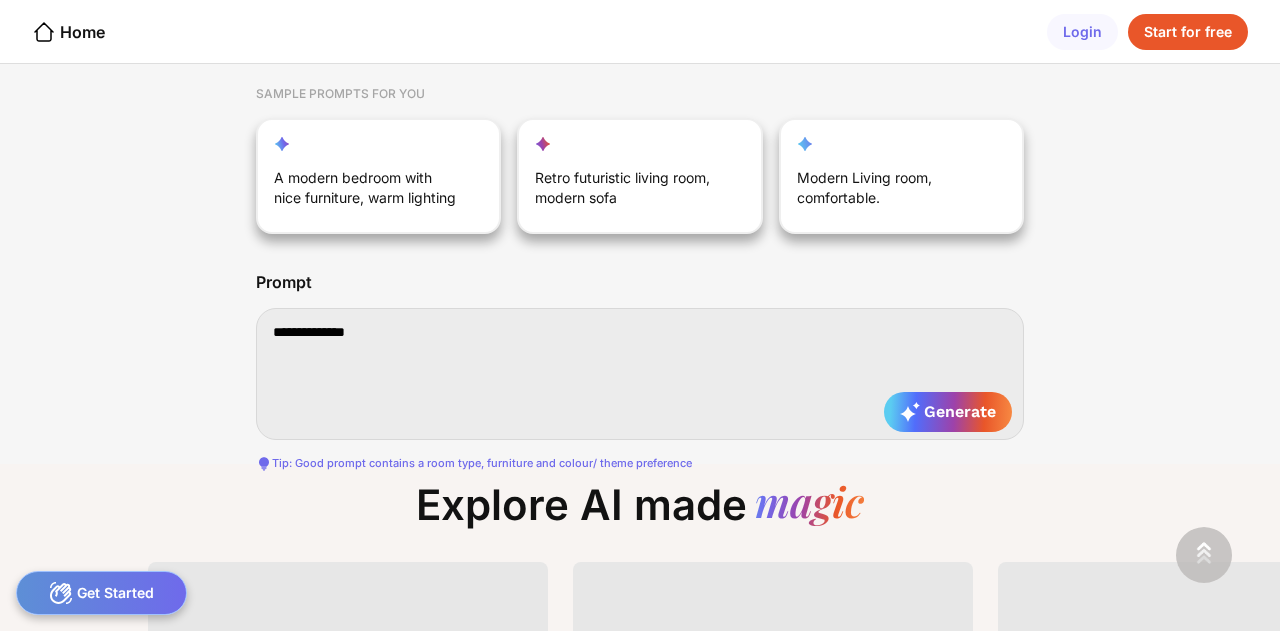 type on "**********" 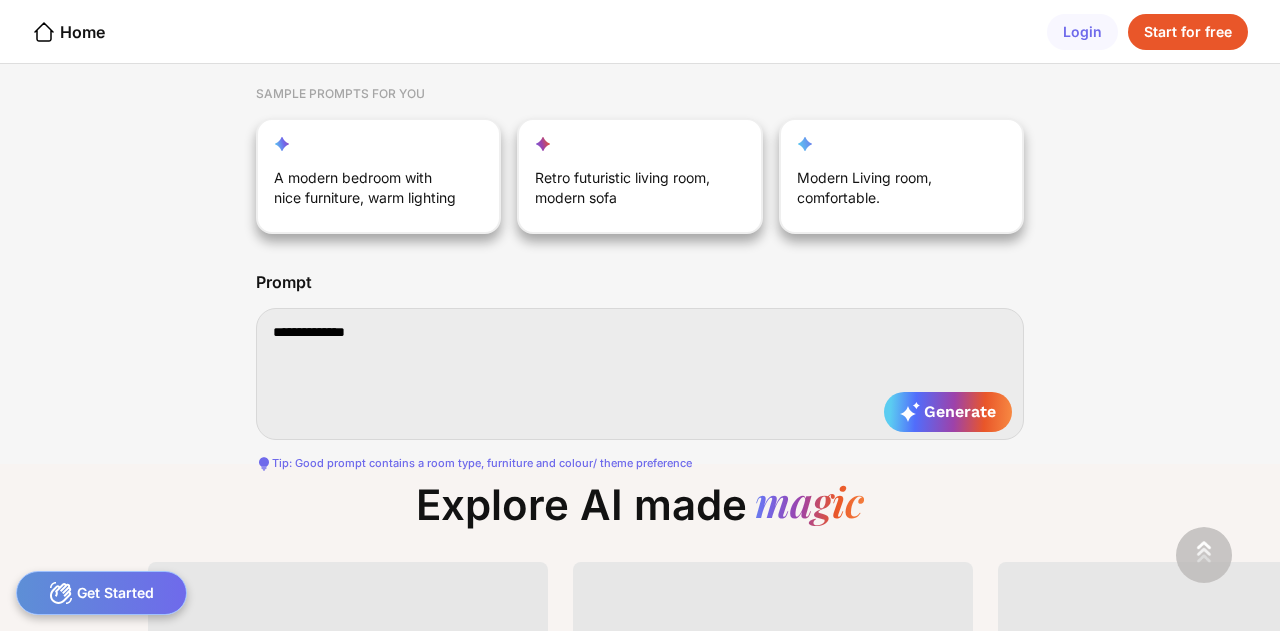 type on "**********" 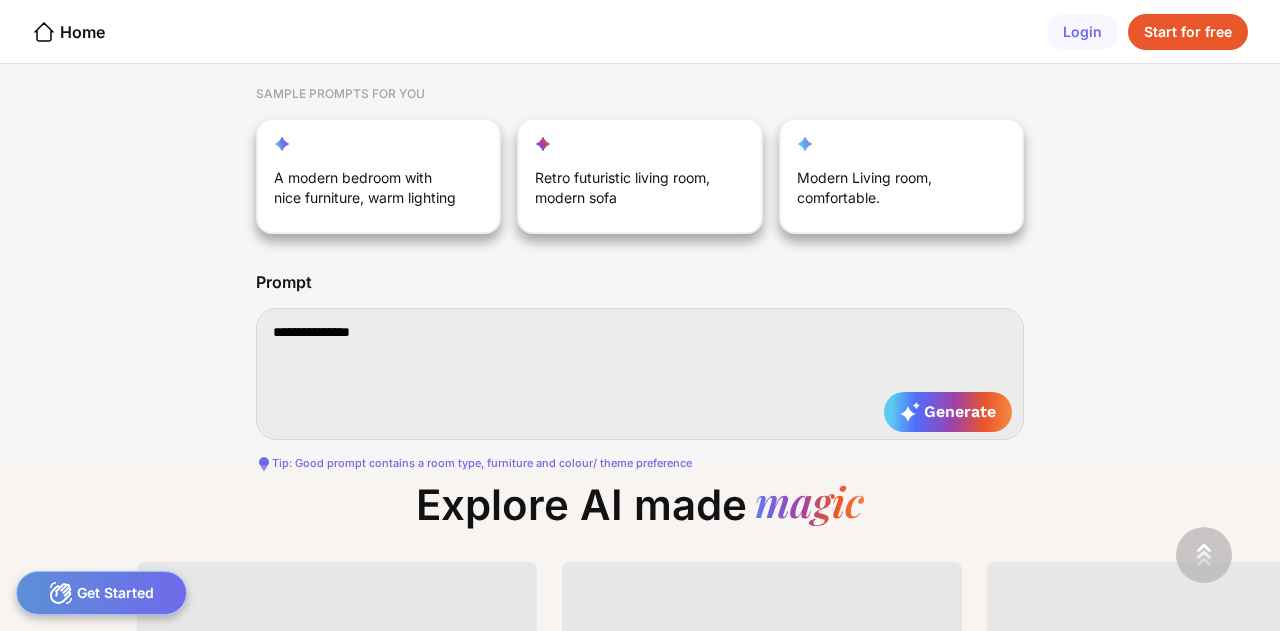 type on "**********" 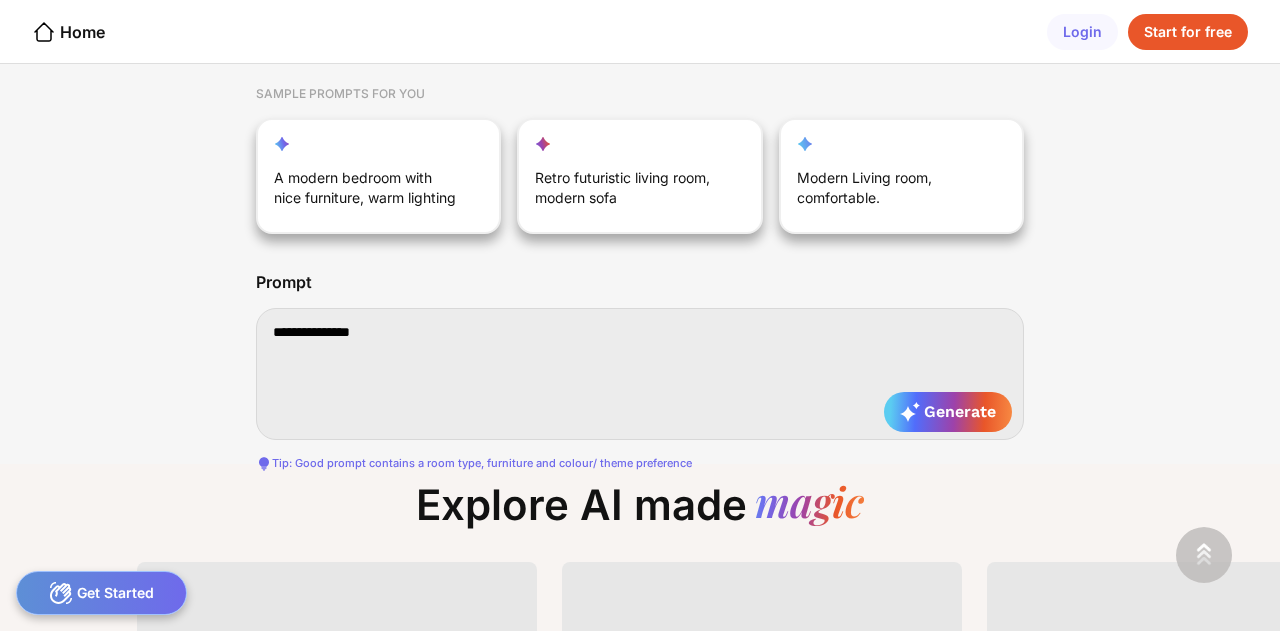type on "**********" 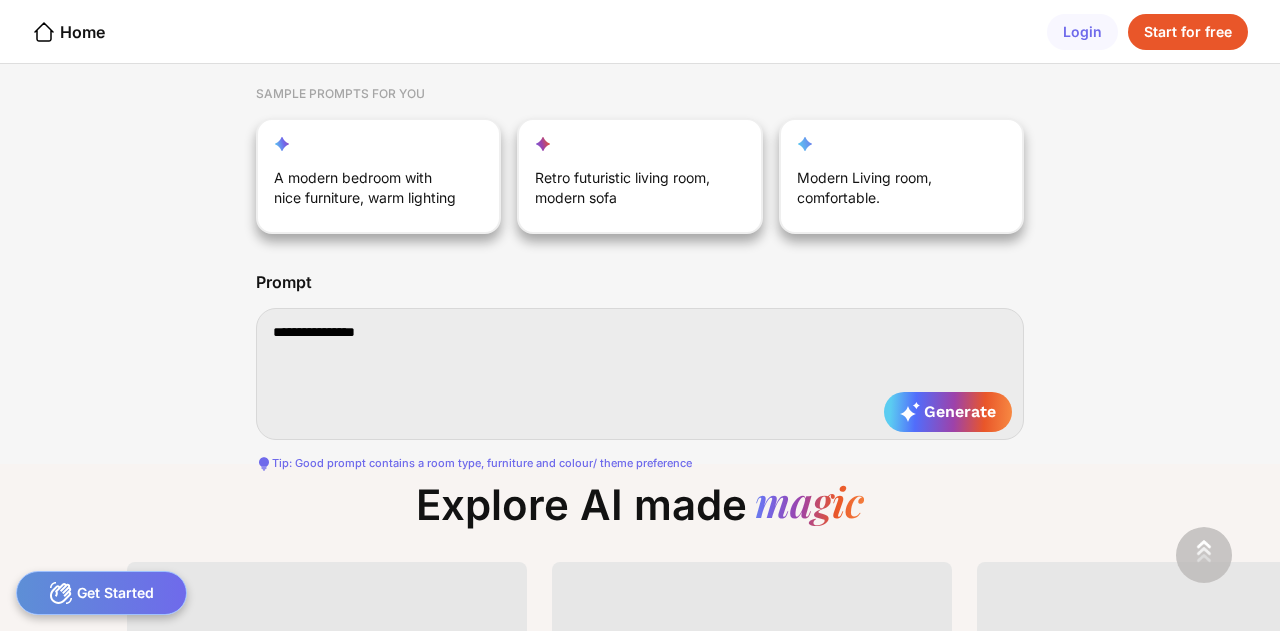 type on "**********" 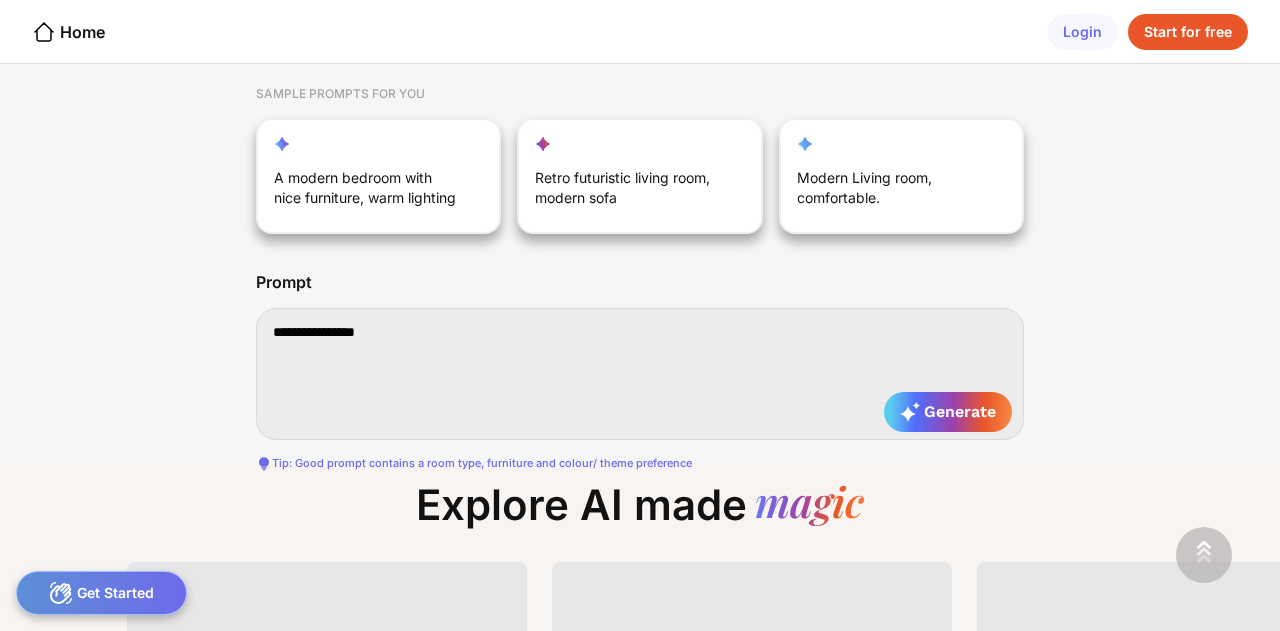 type on "**********" 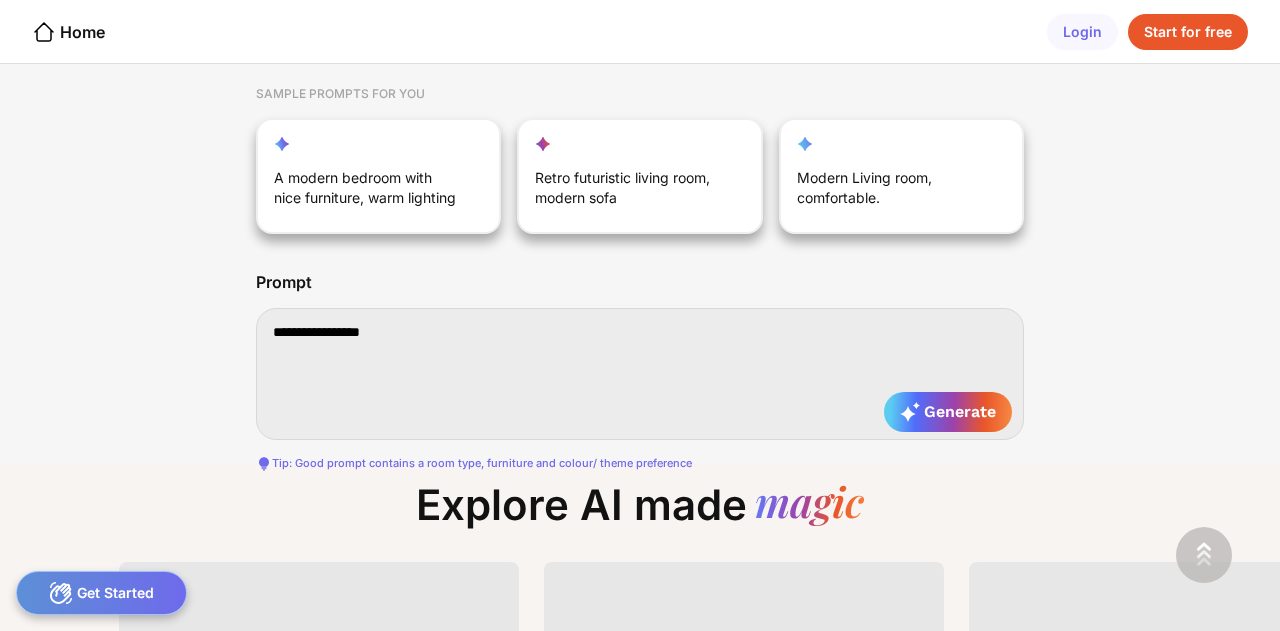 type on "**********" 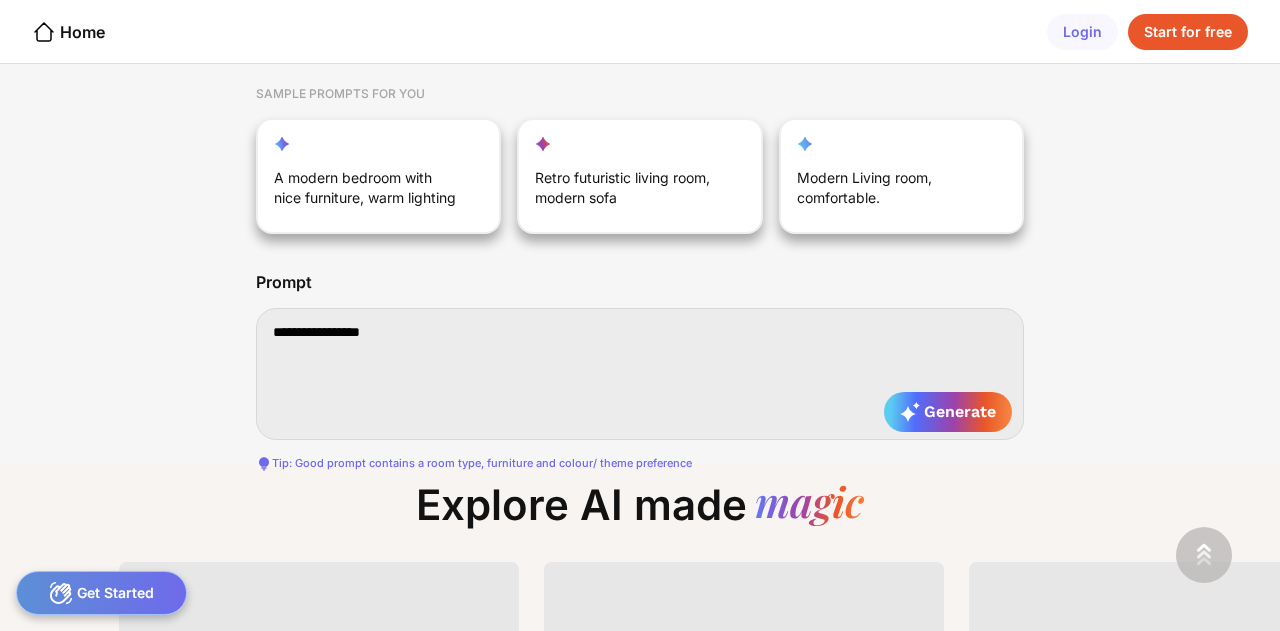 type on "**********" 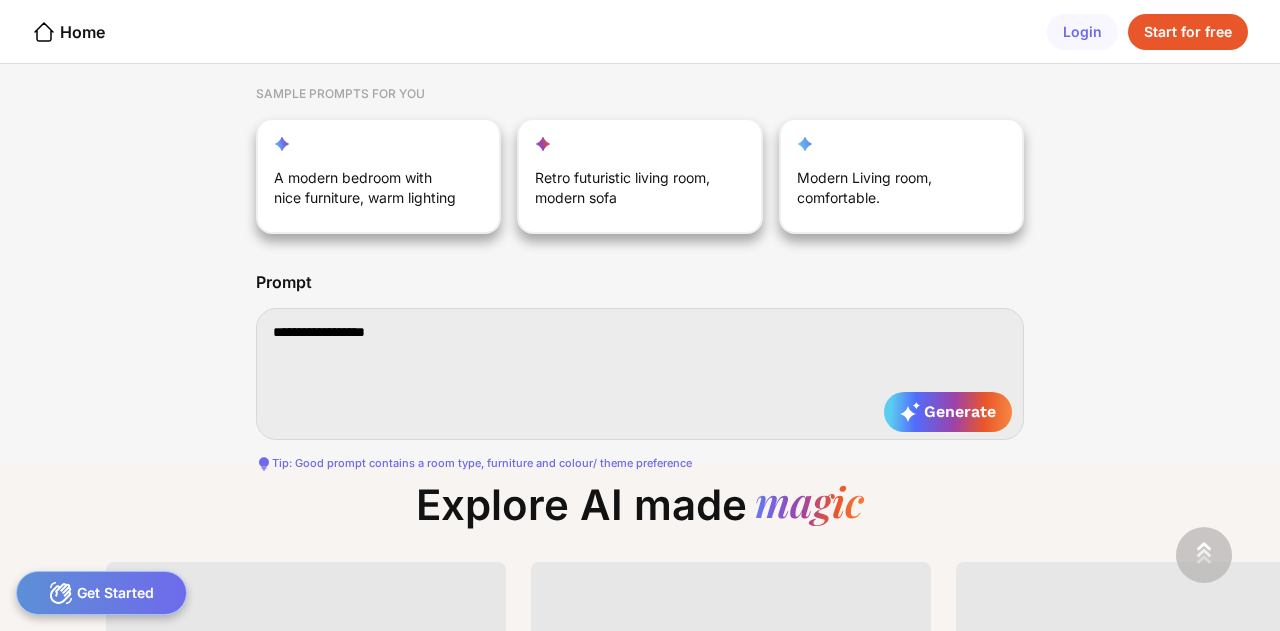 type on "**********" 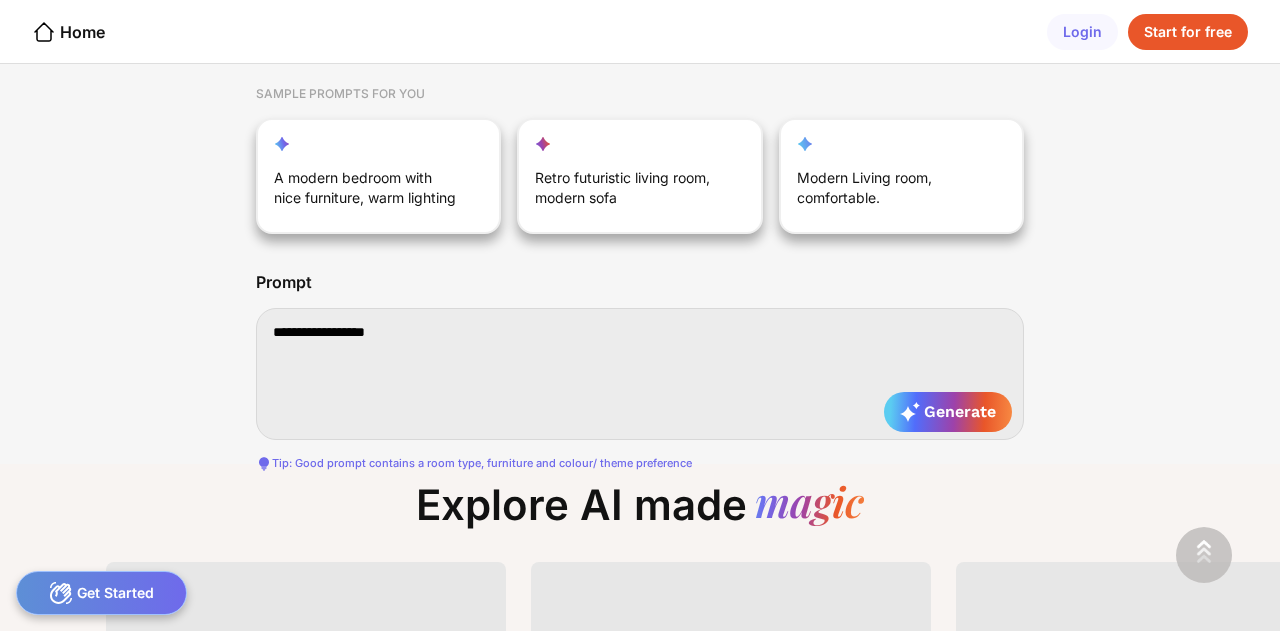 type on "**********" 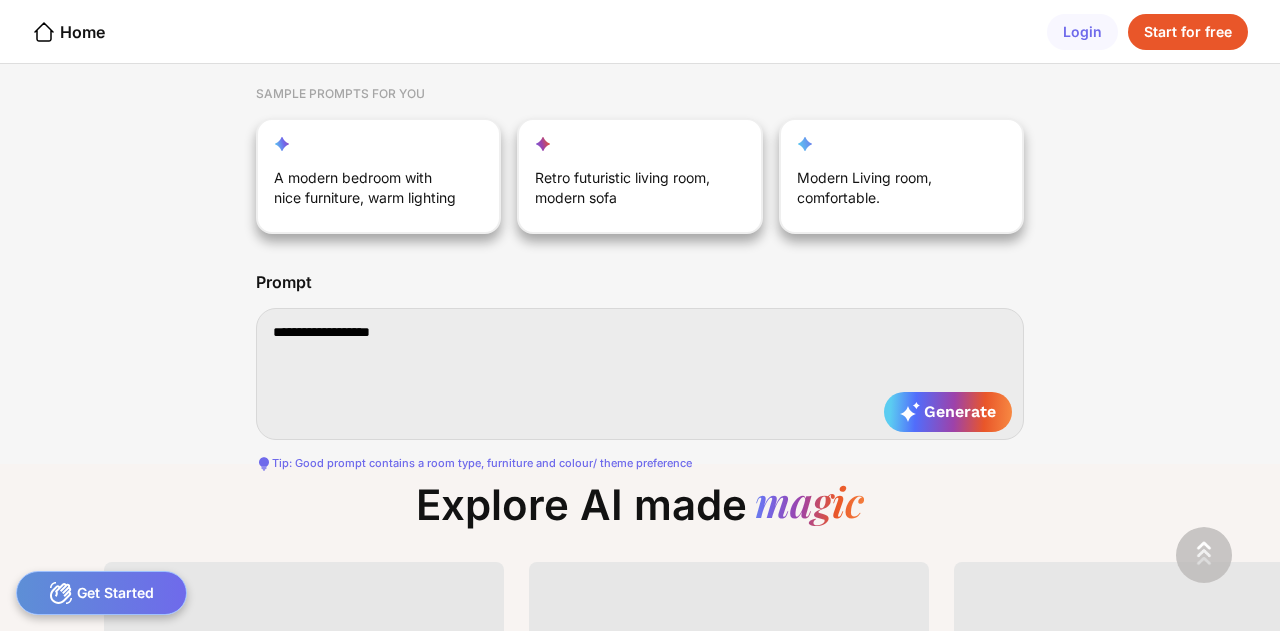 type on "**********" 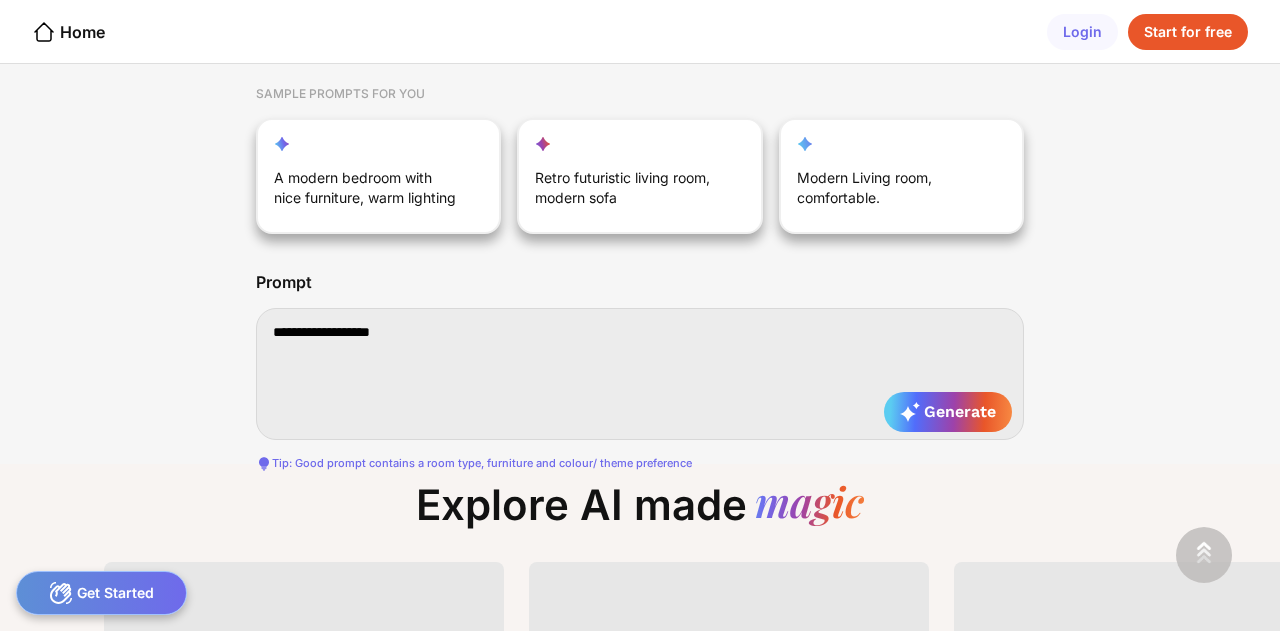 type on "**********" 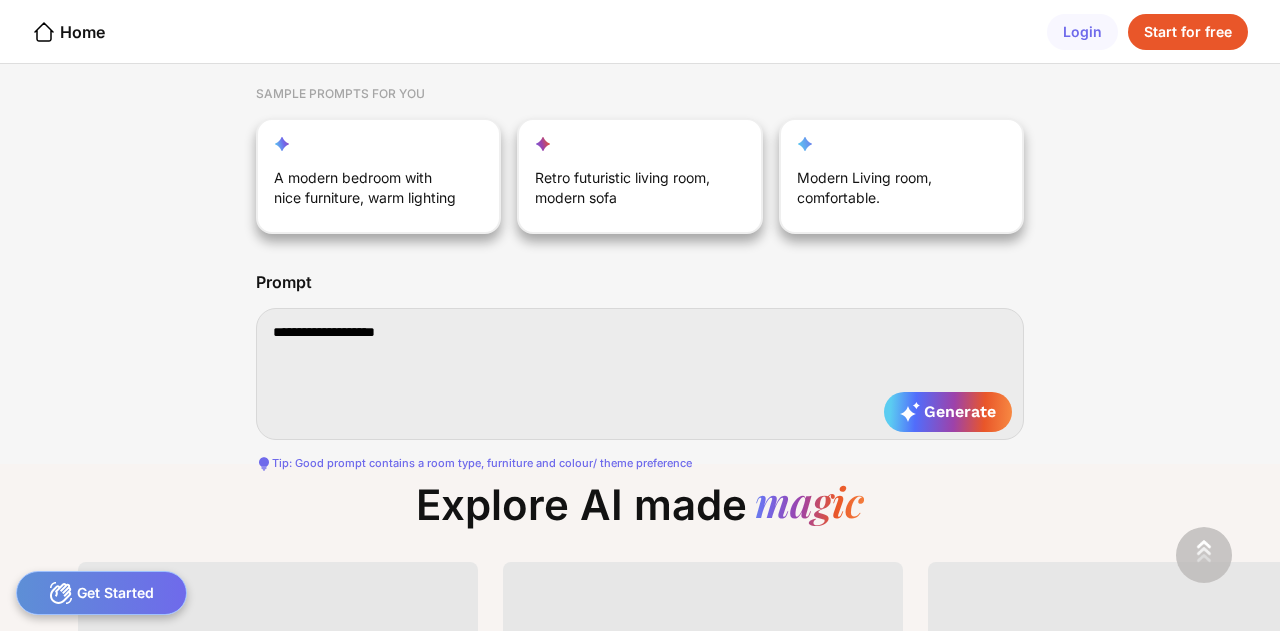 type on "**********" 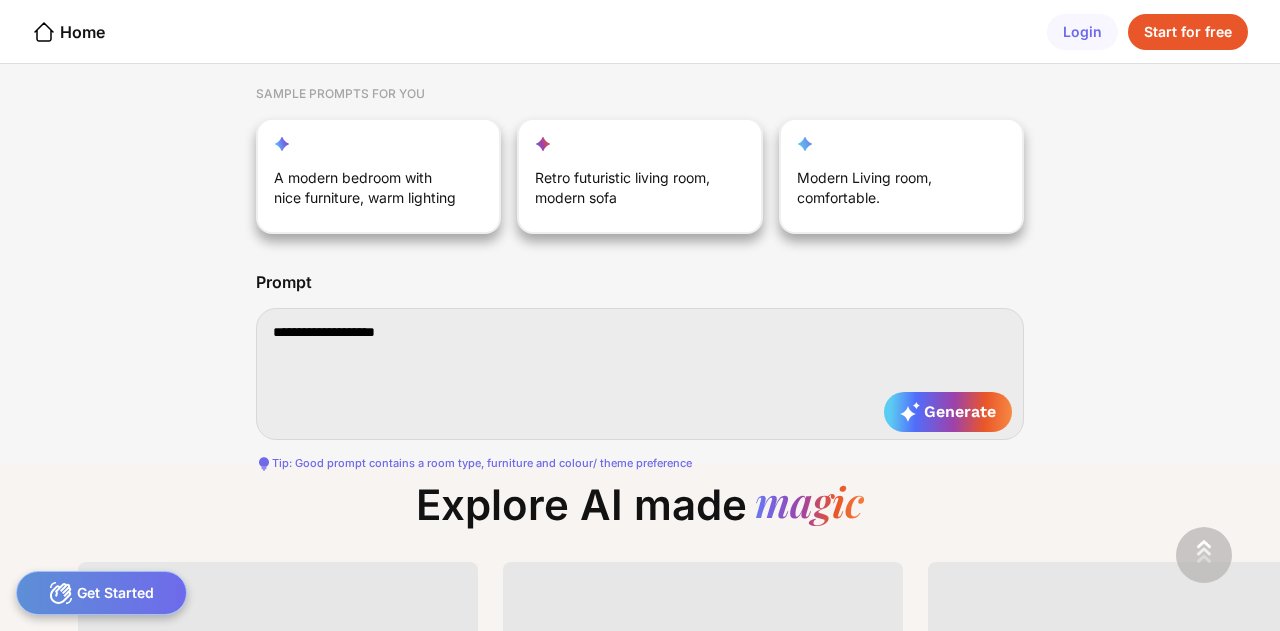 type on "**********" 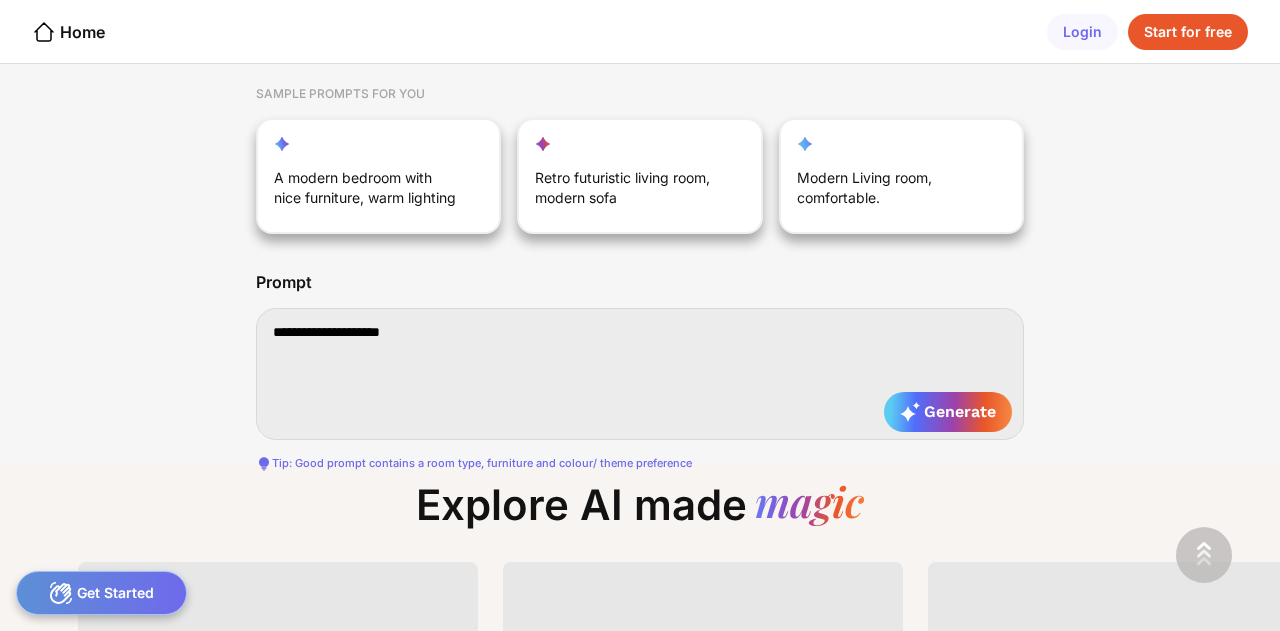 type on "**********" 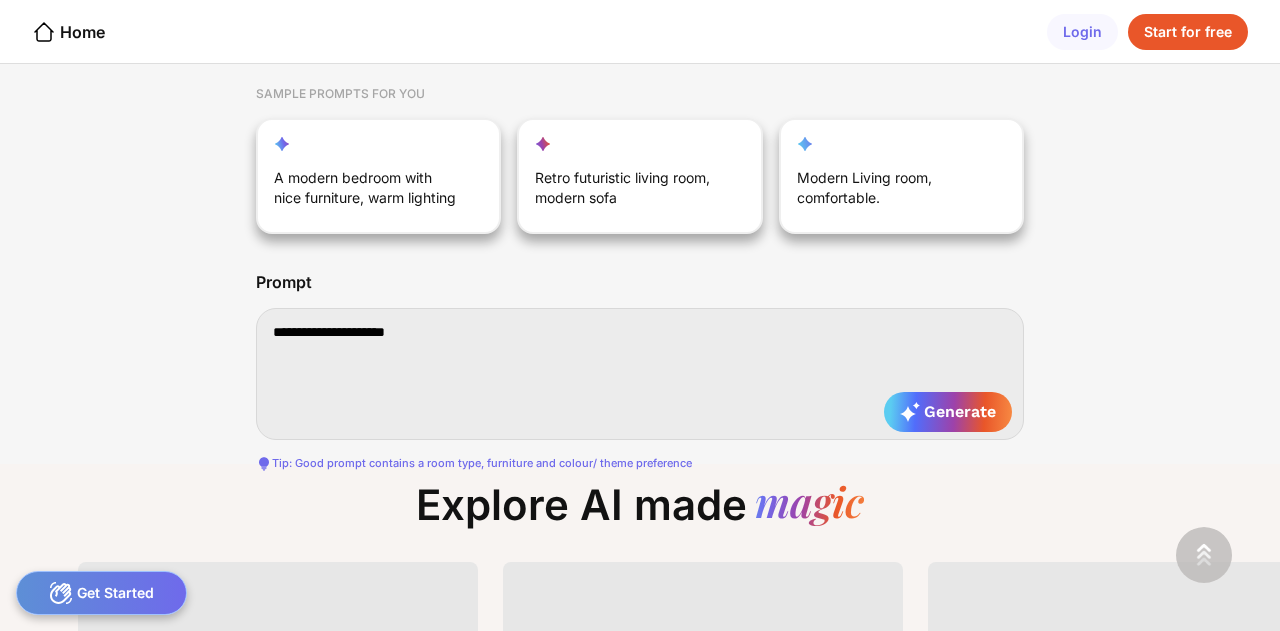 type on "**********" 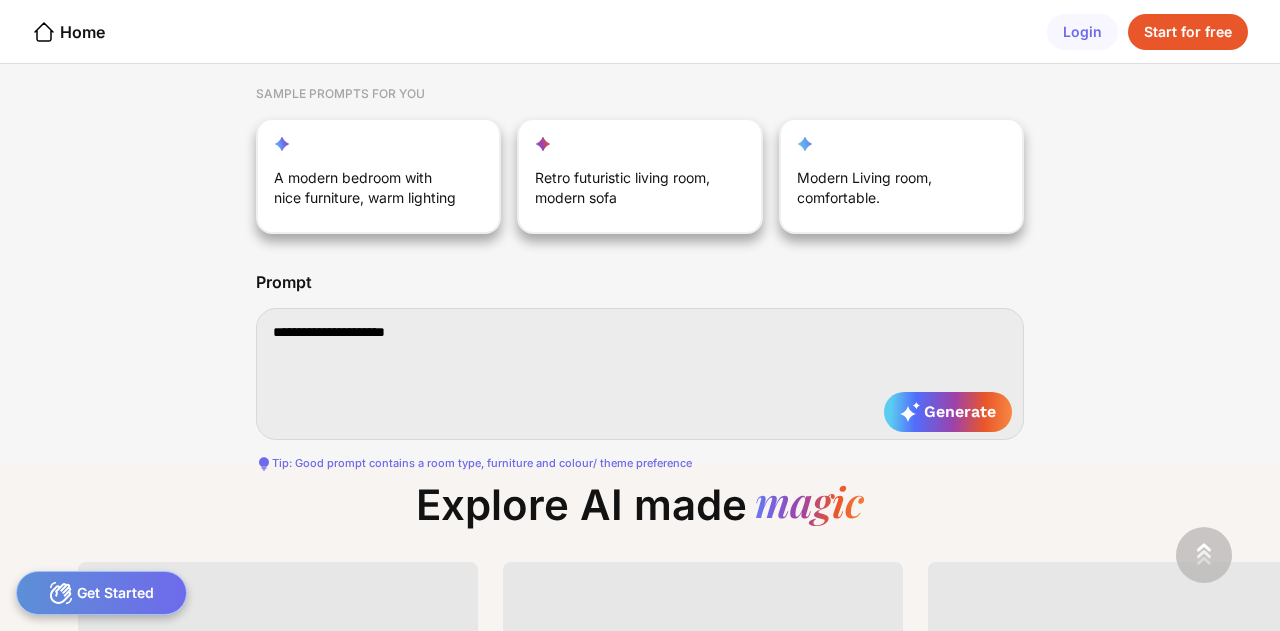 type on "**********" 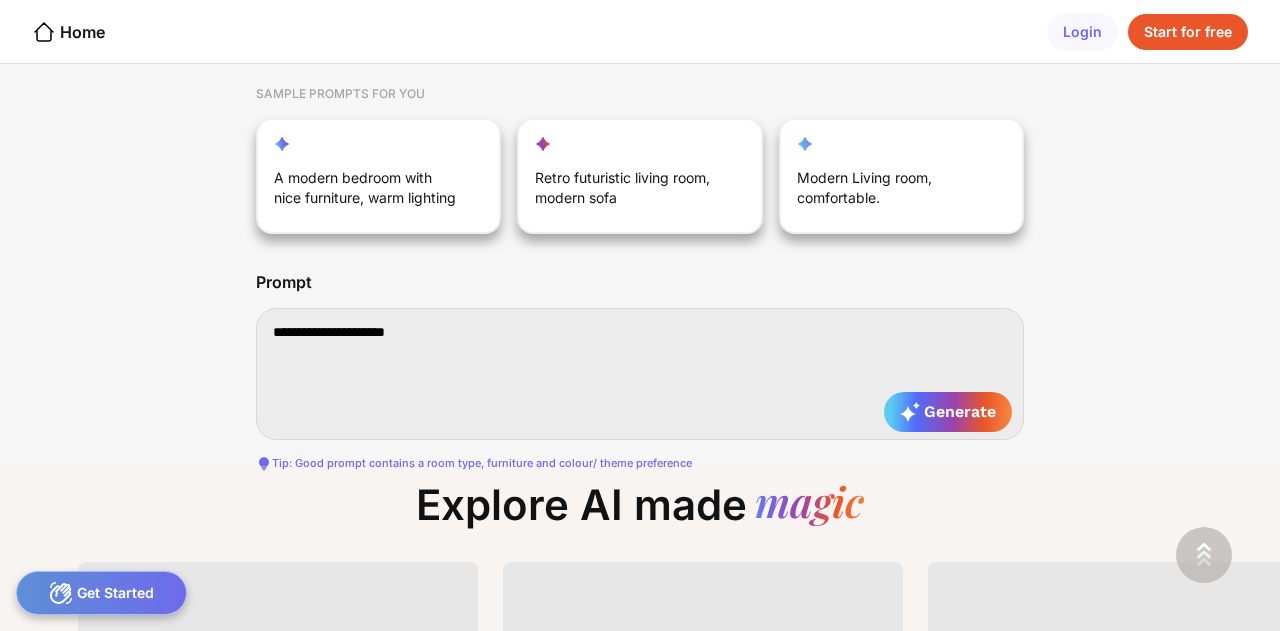 type on "**********" 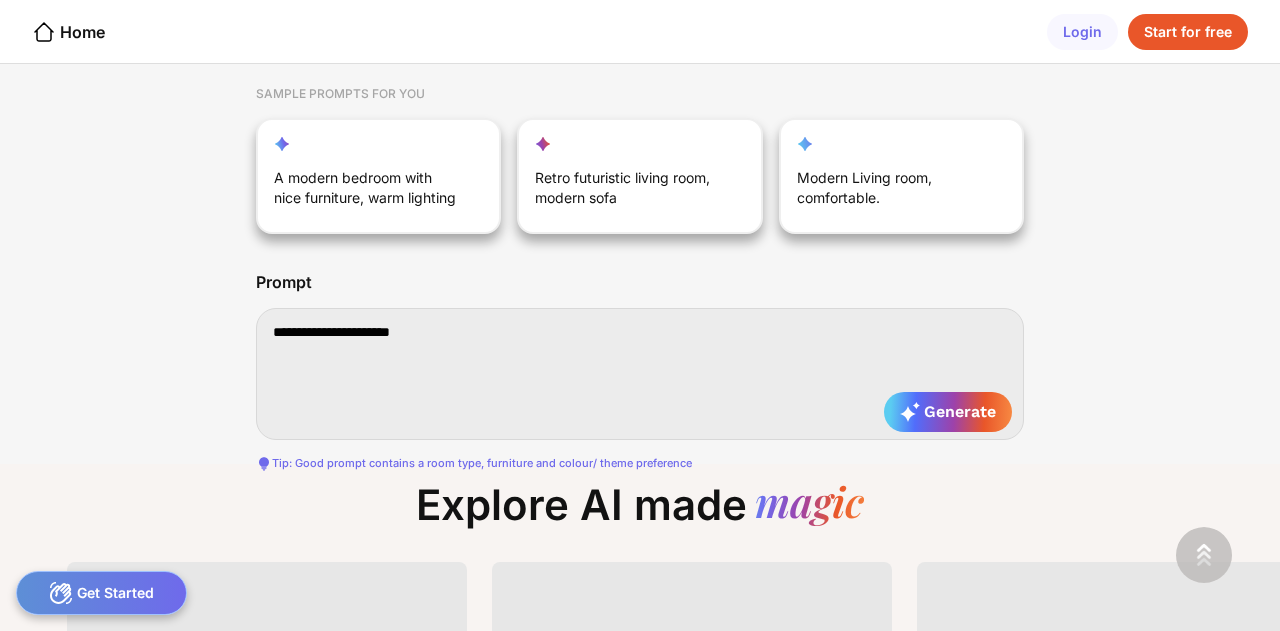 type on "**********" 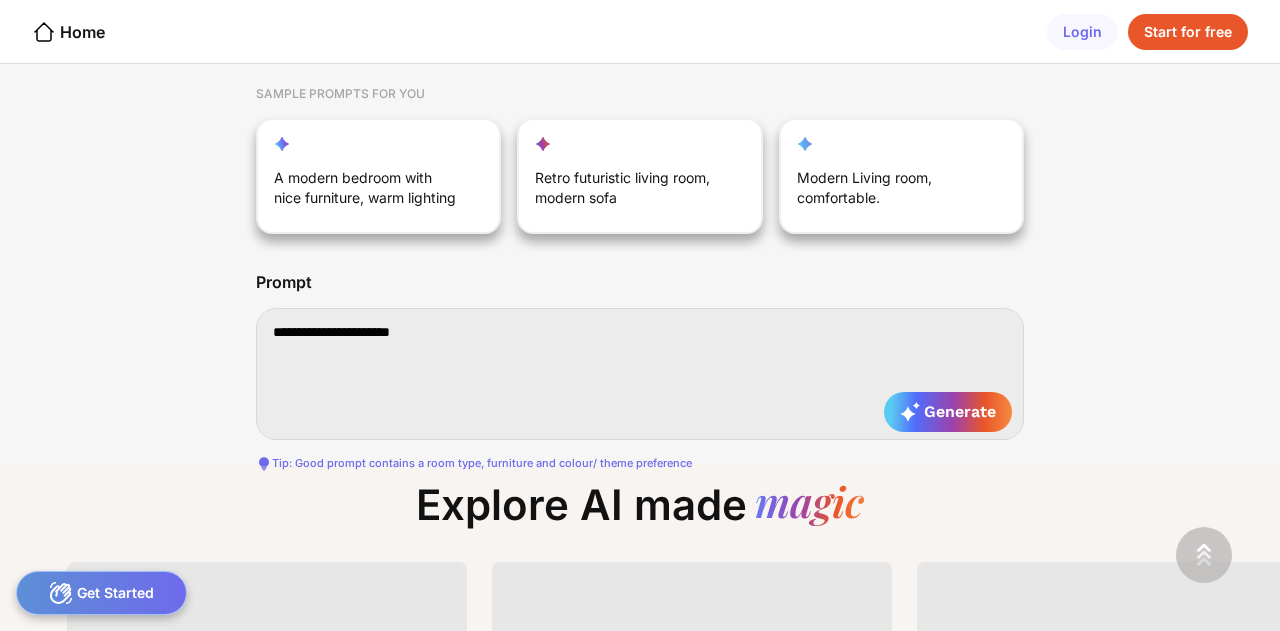 type on "**********" 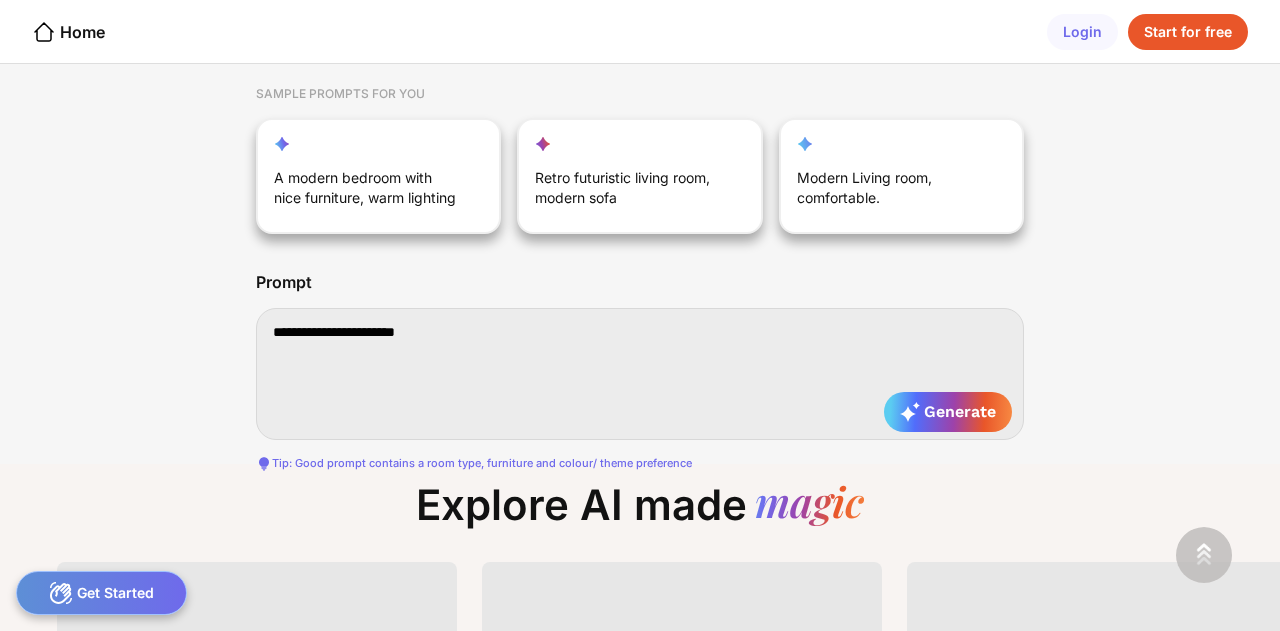 type on "**********" 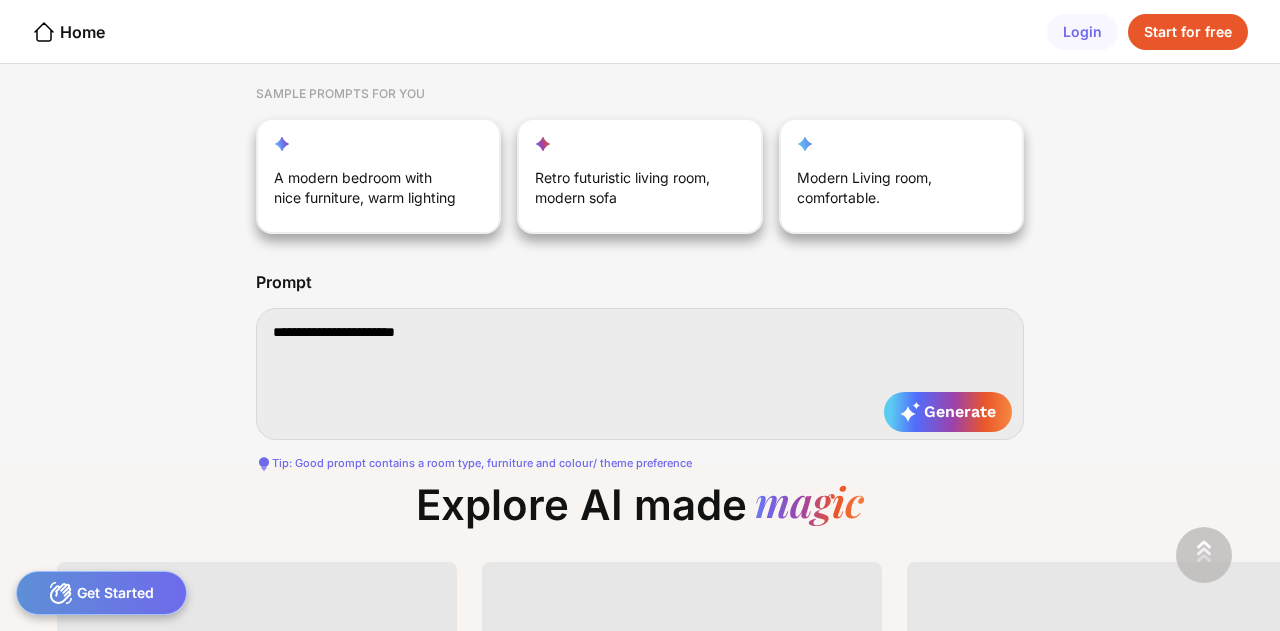 type on "**********" 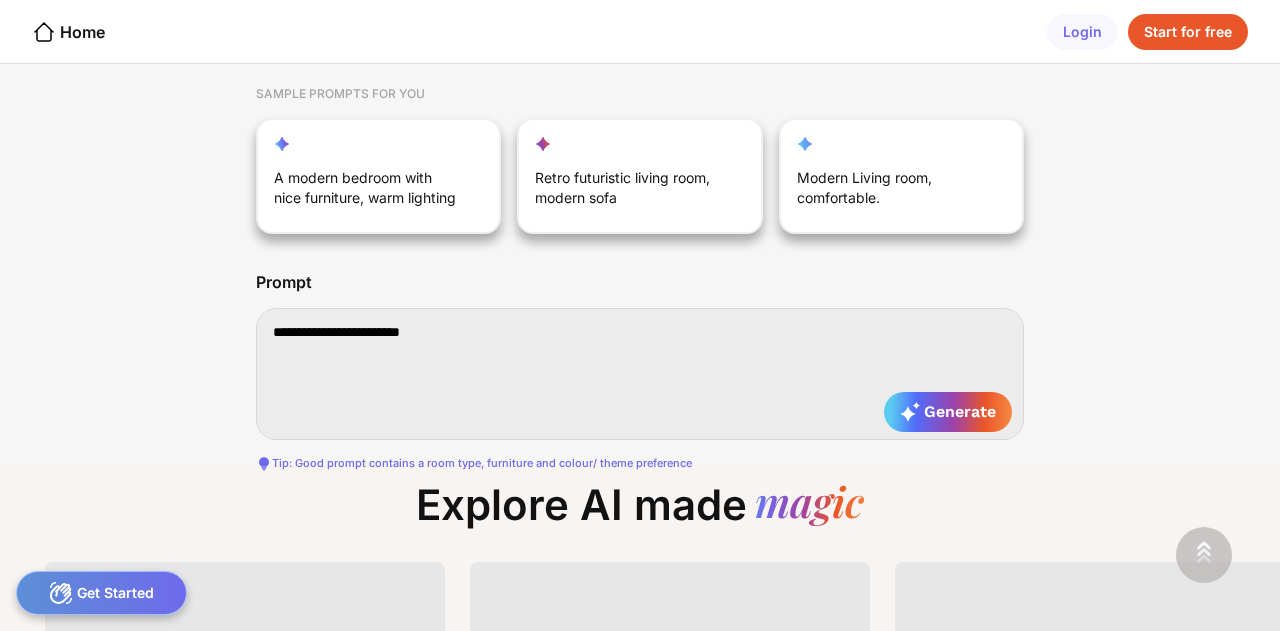 type on "**********" 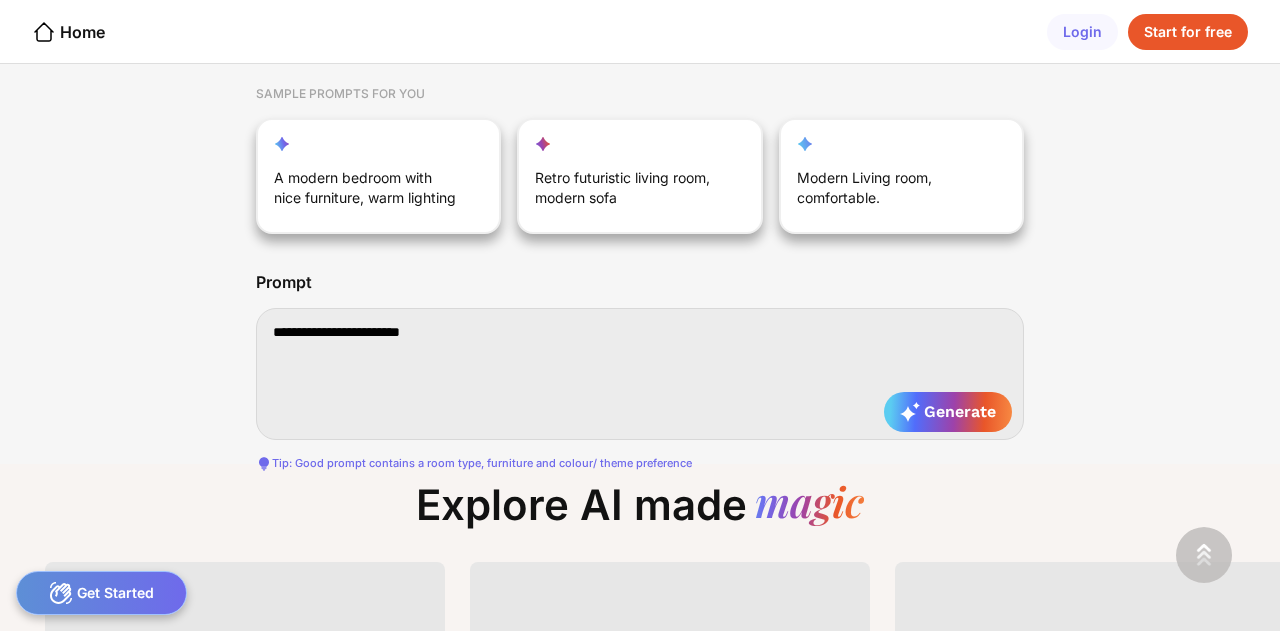 type on "**********" 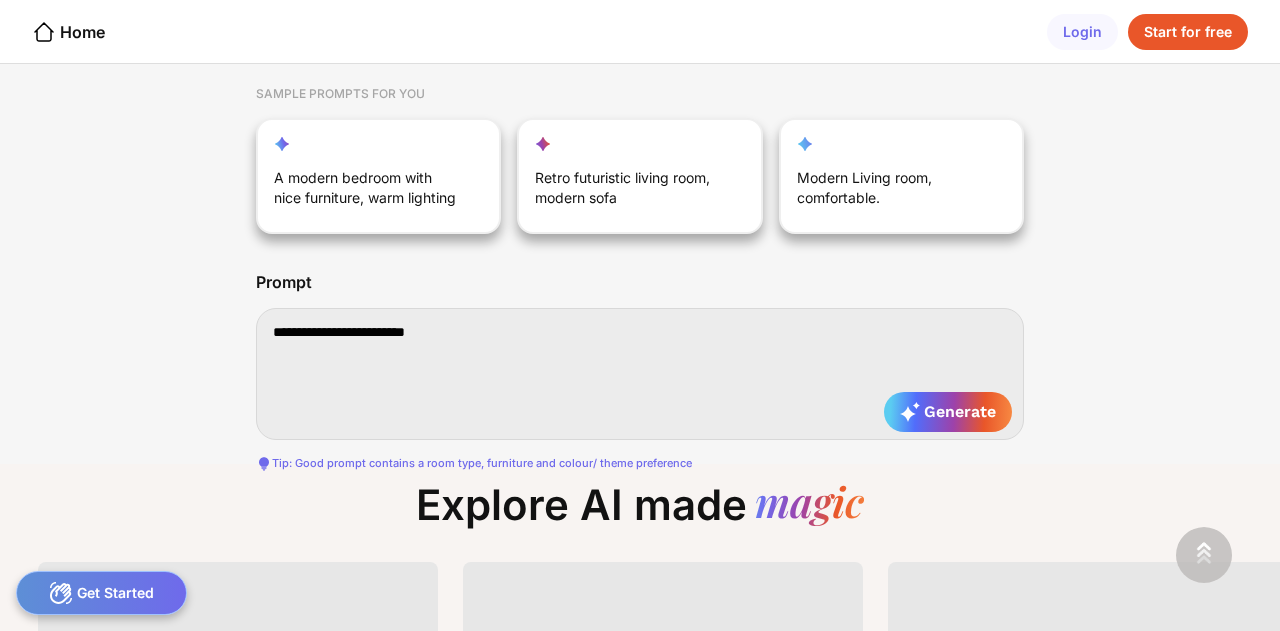 type on "**********" 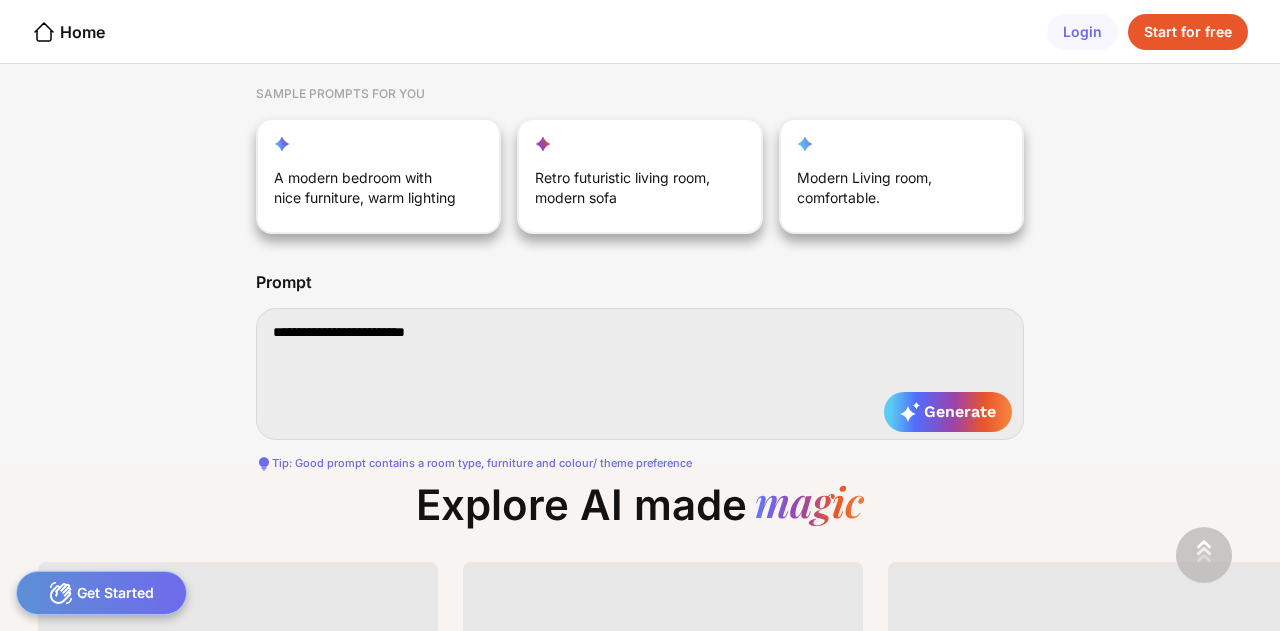 type on "**********" 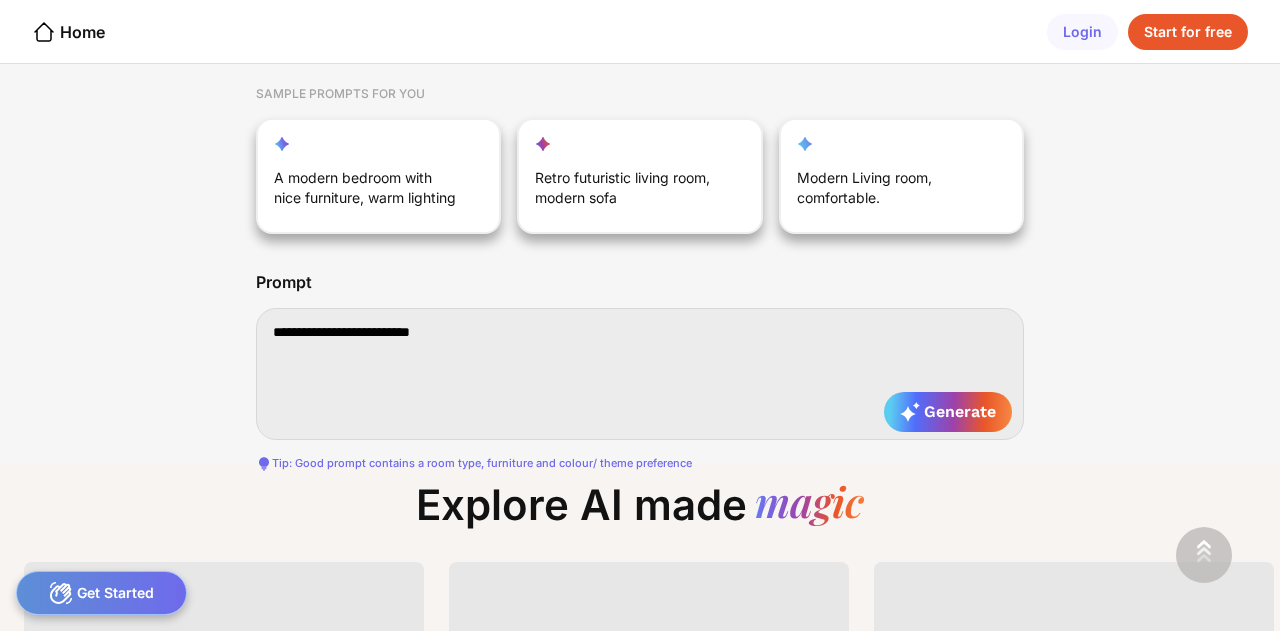 type on "**********" 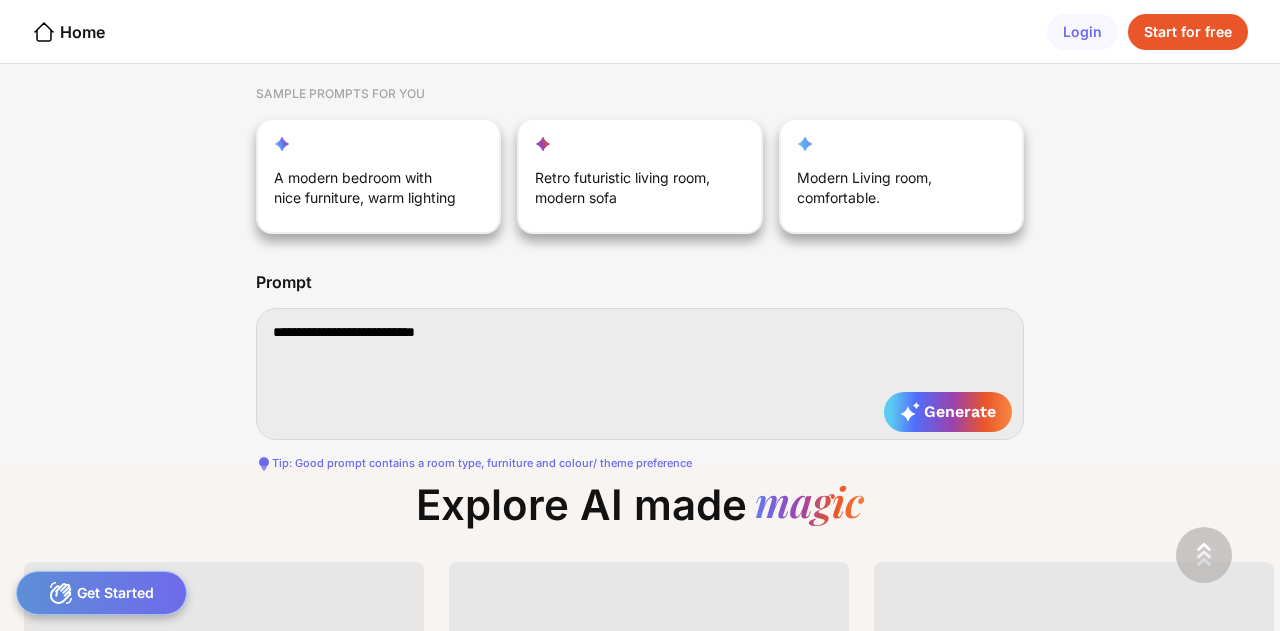 type on "**********" 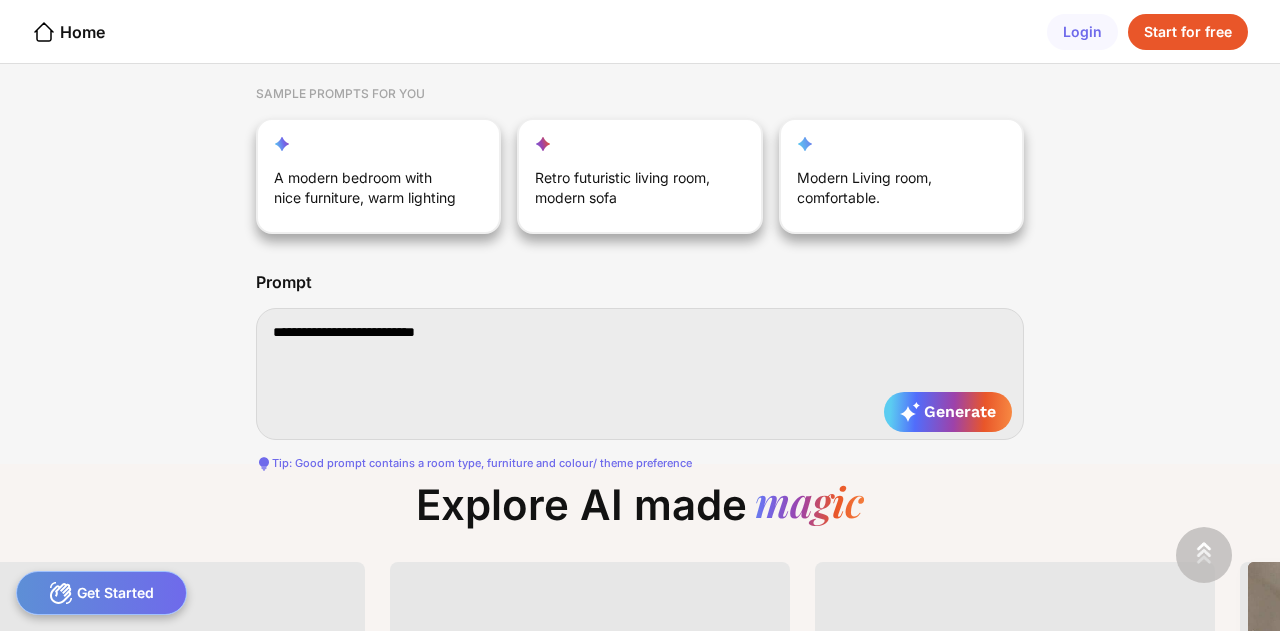 type on "**********" 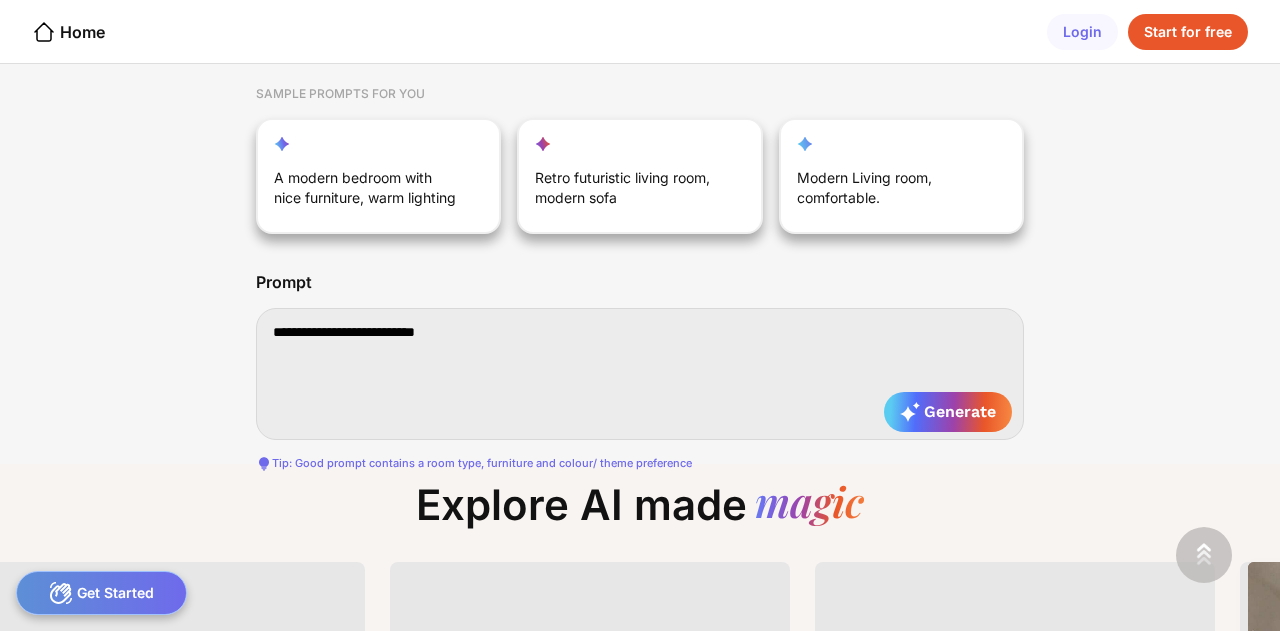 type on "**********" 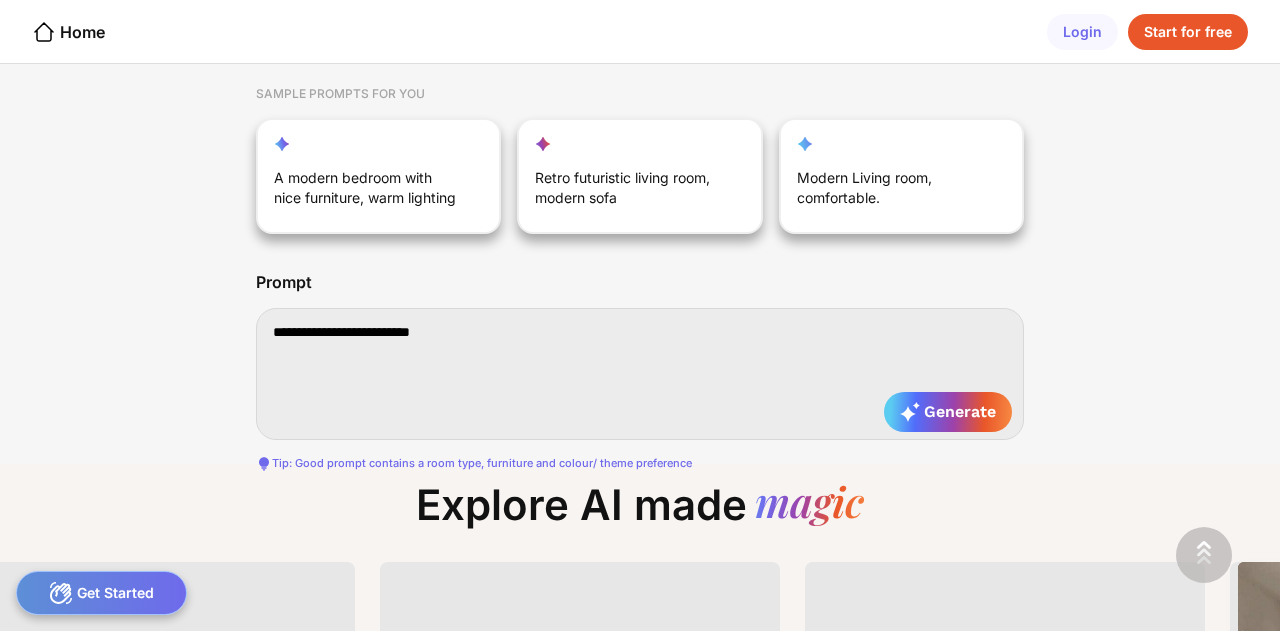 type on "**********" 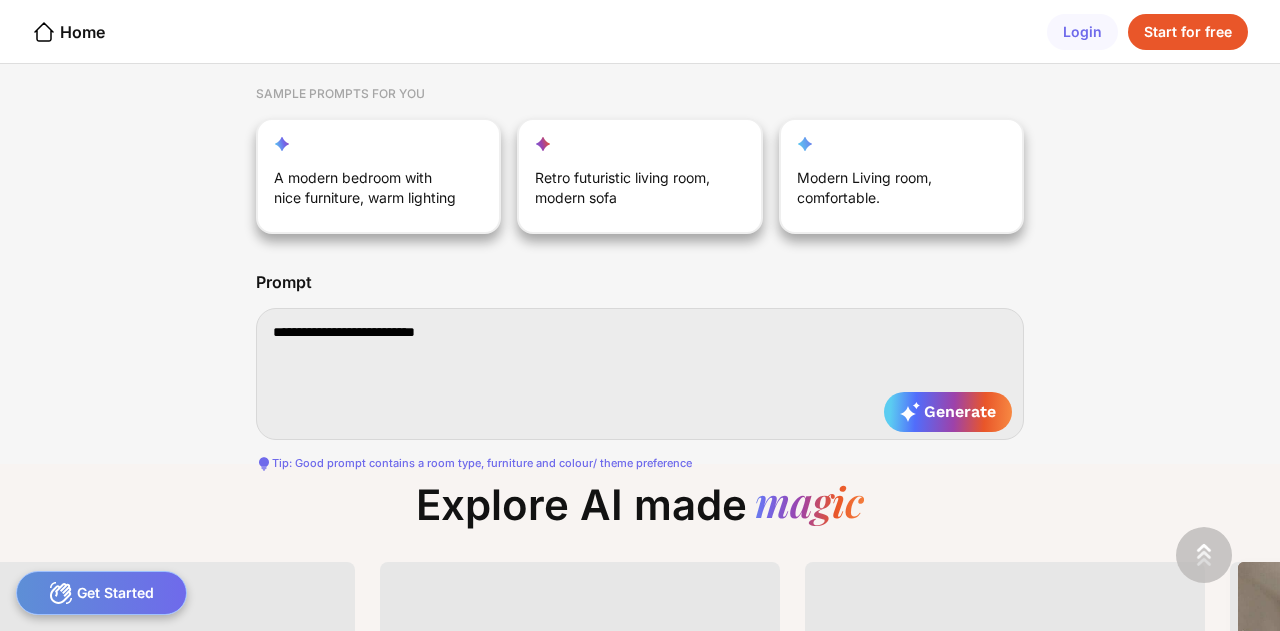 type on "**********" 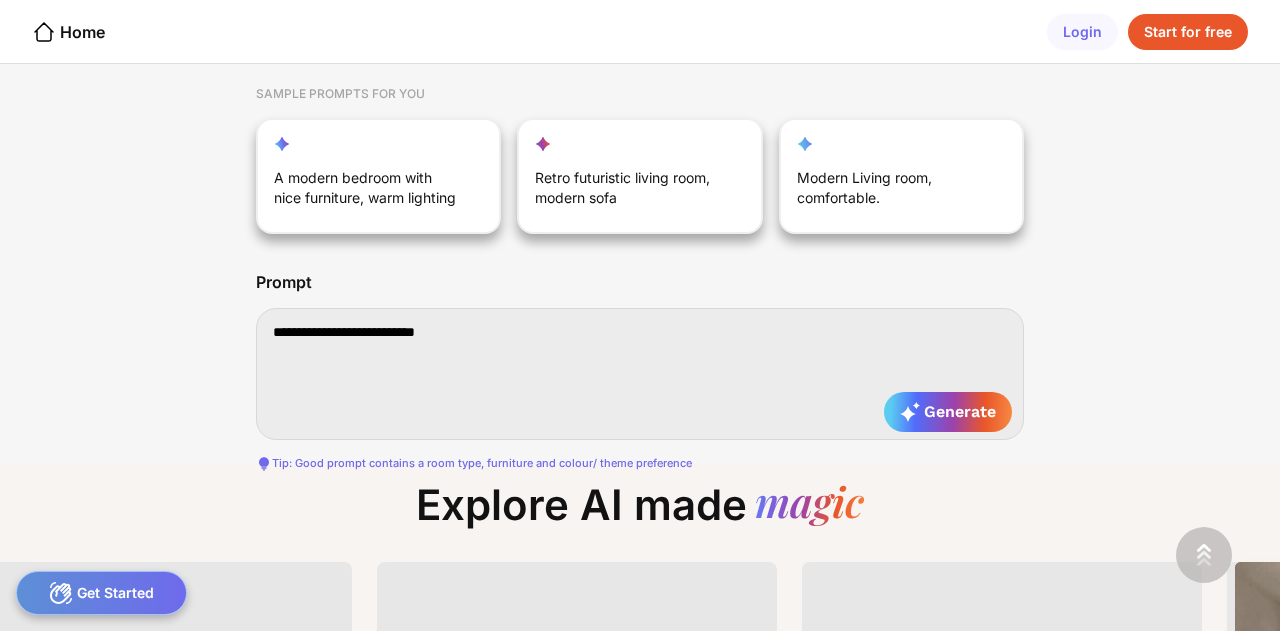 type on "**********" 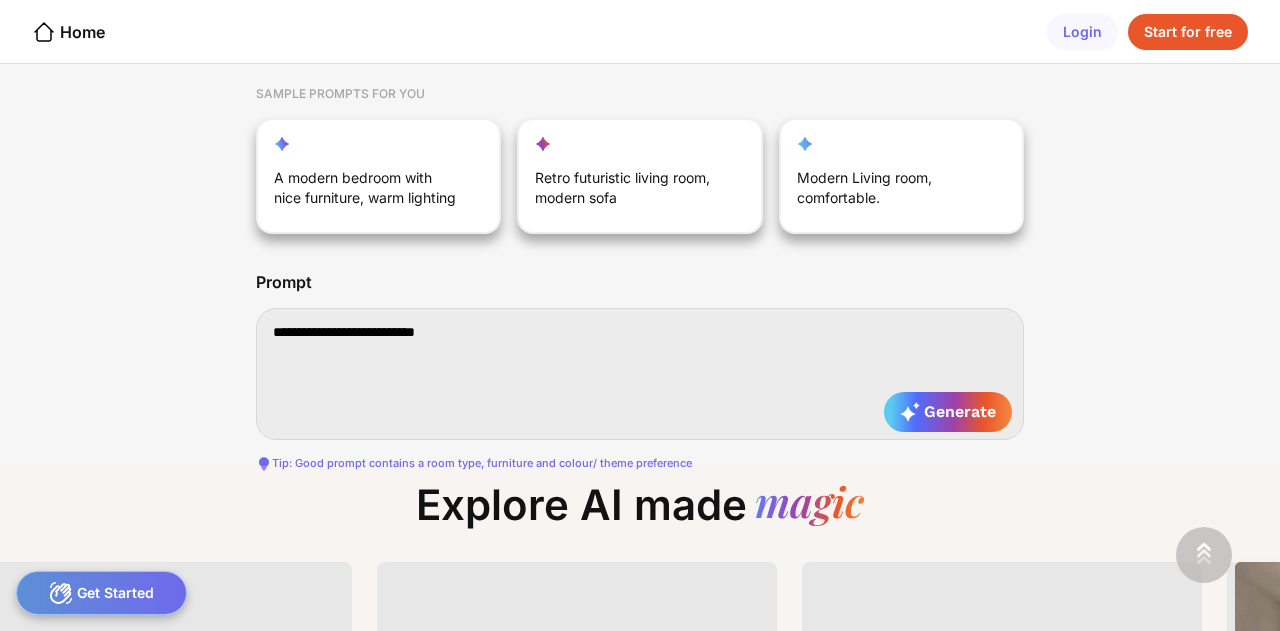 type on "**********" 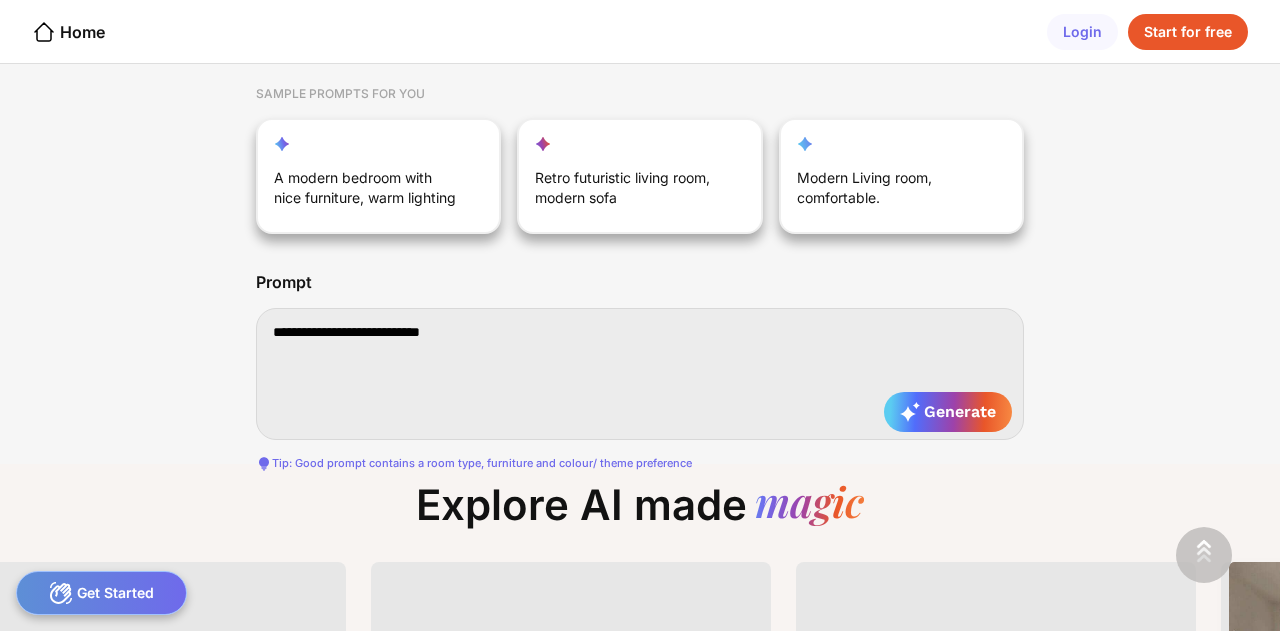 type on "**********" 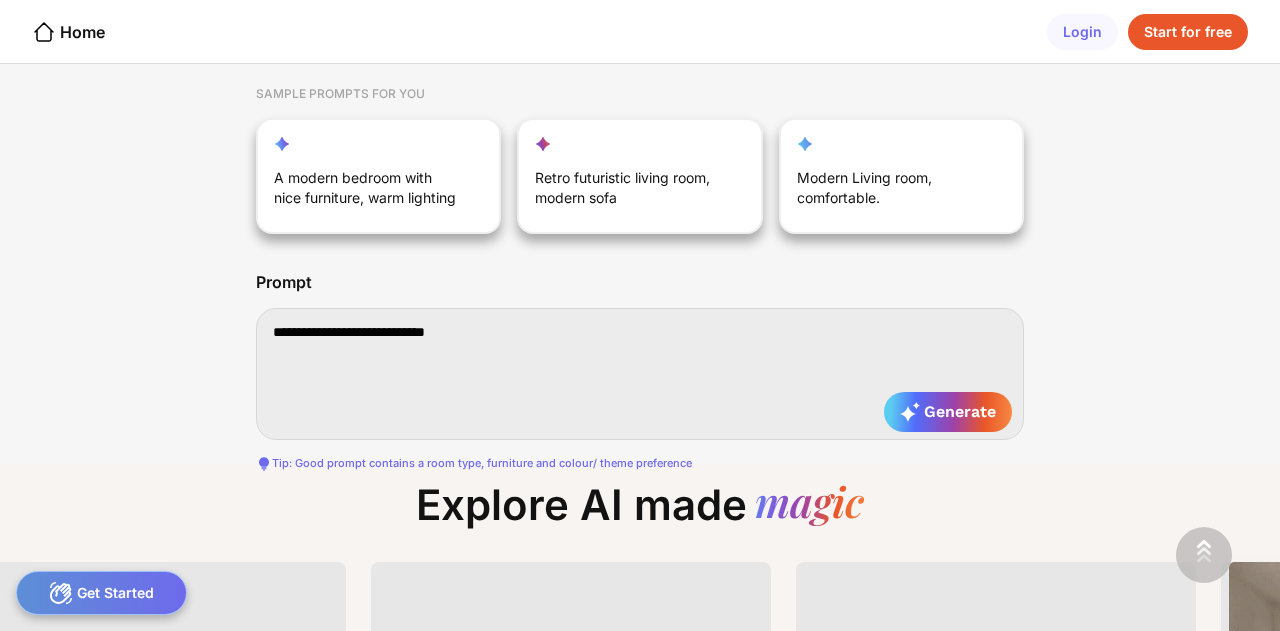 type on "**********" 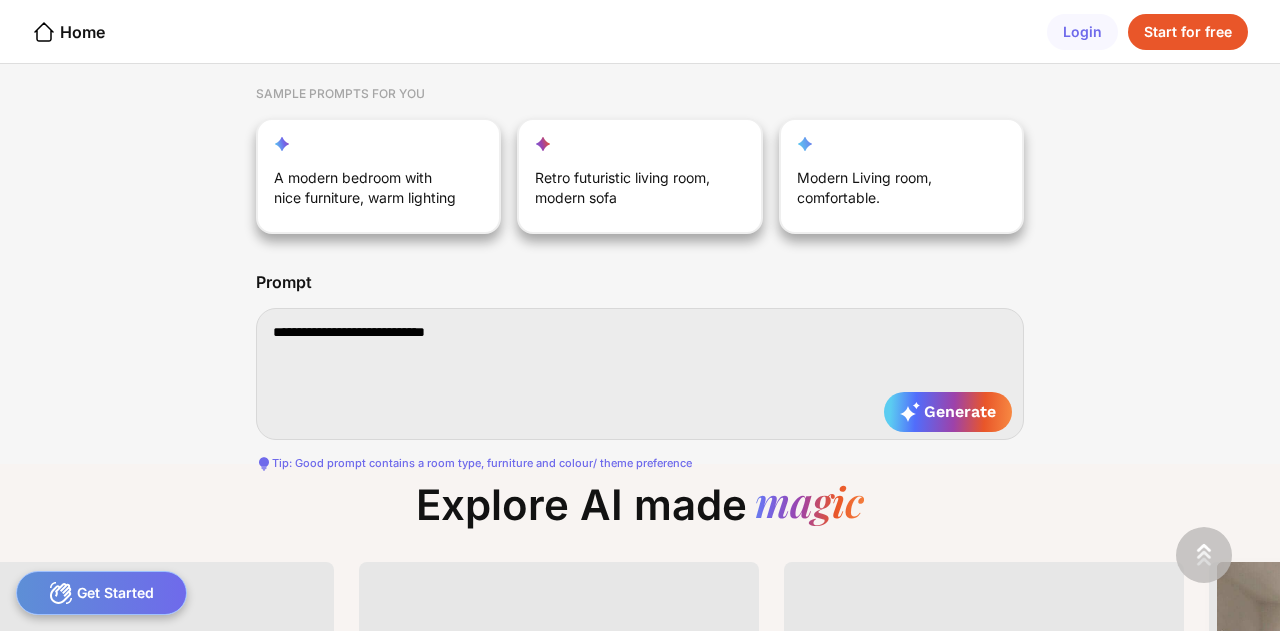 type on "**********" 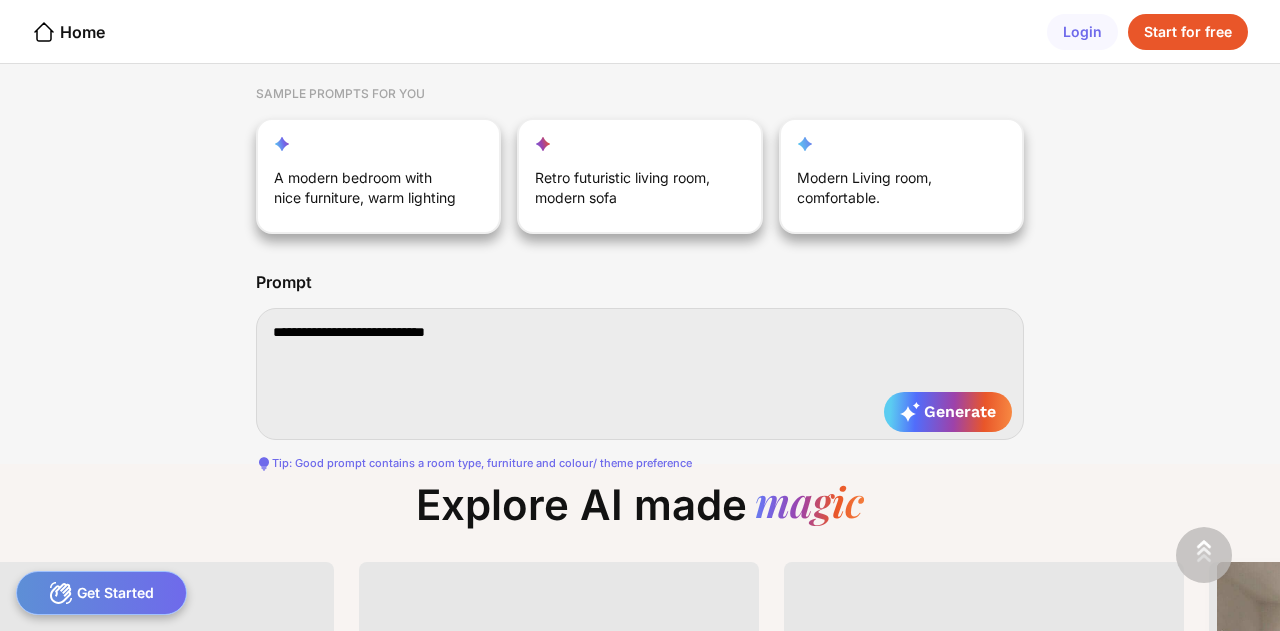 type on "**********" 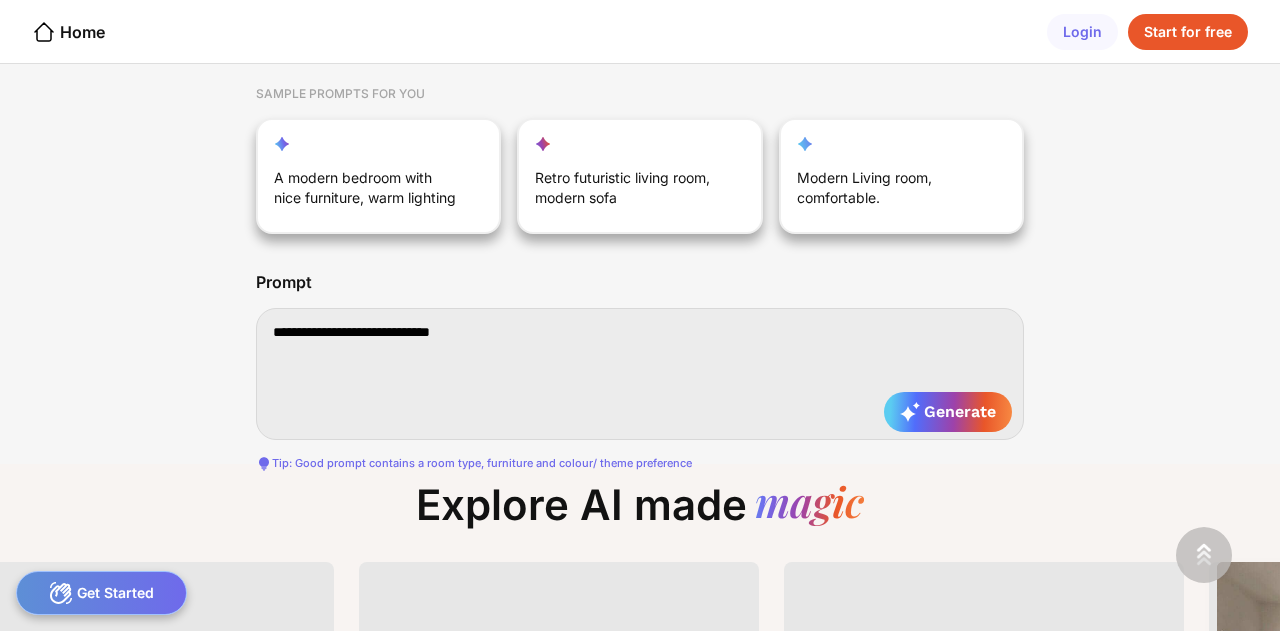type on "**********" 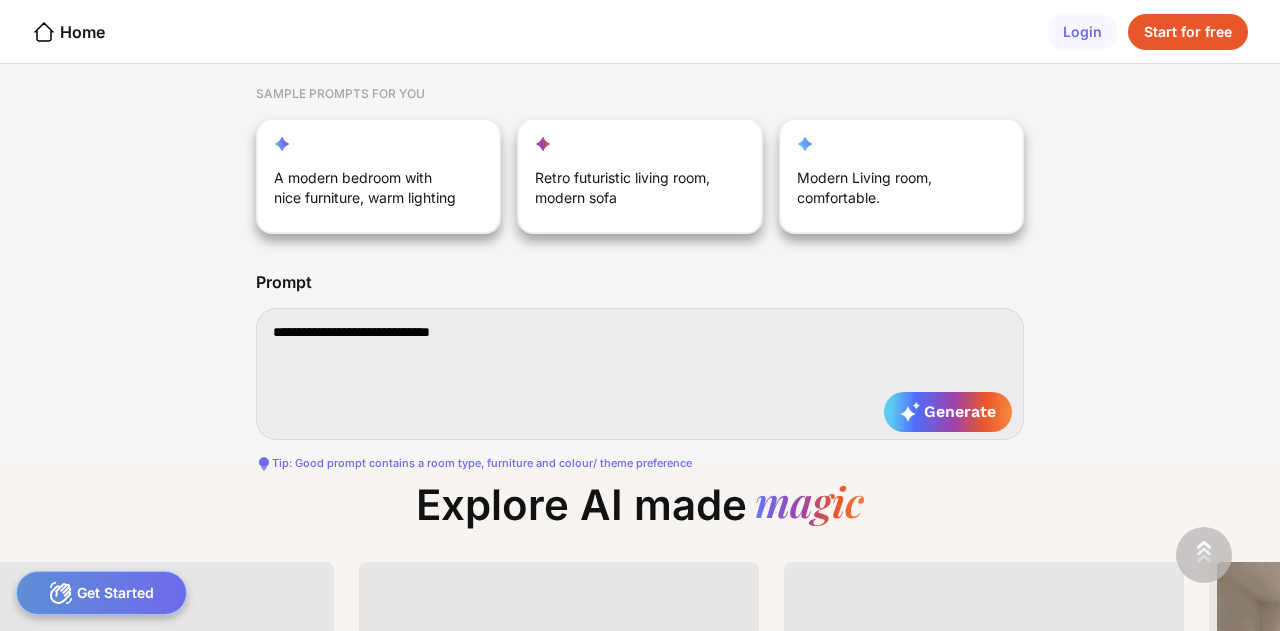 type on "**********" 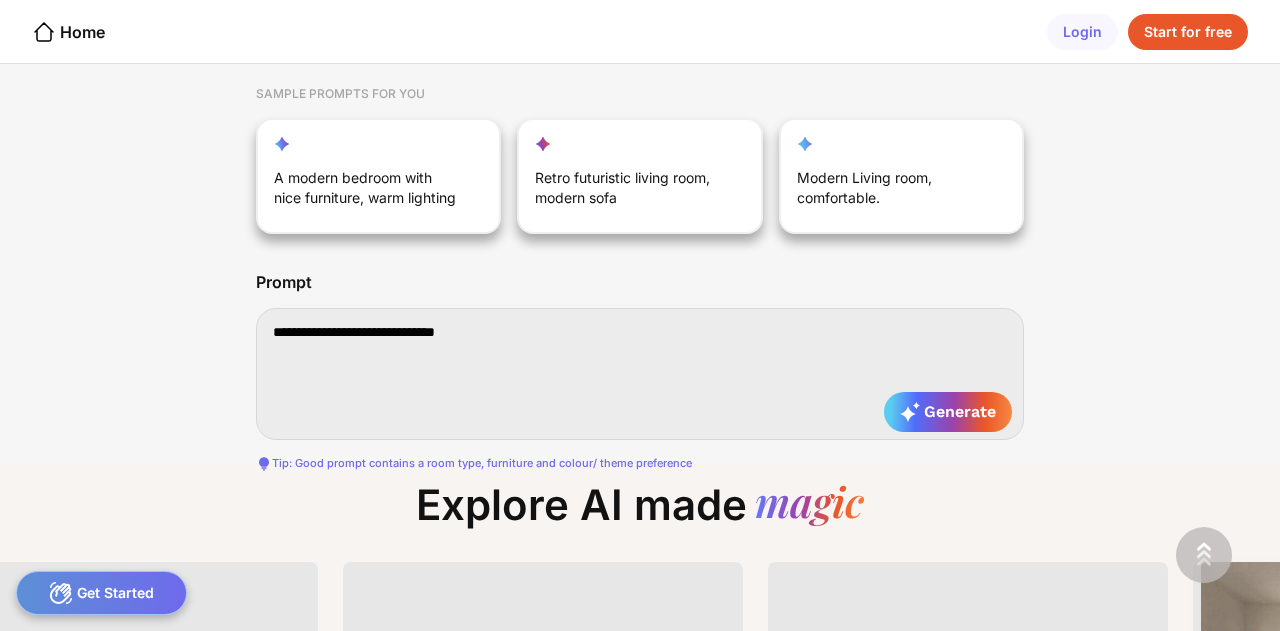 type on "**********" 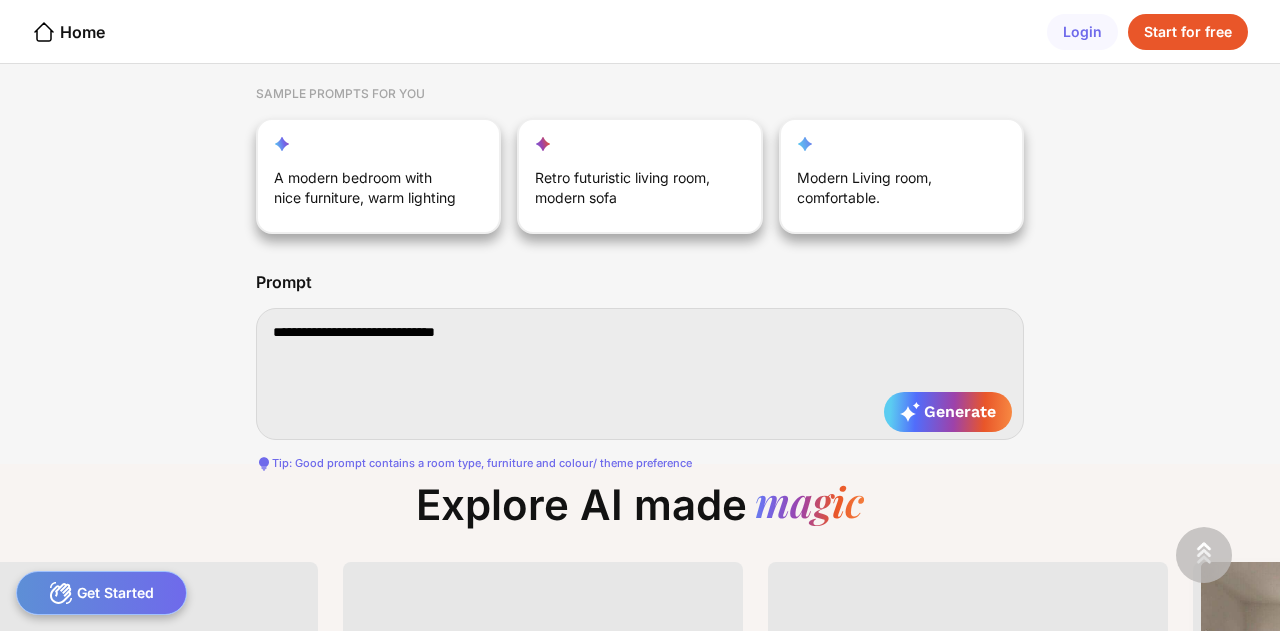 type on "**********" 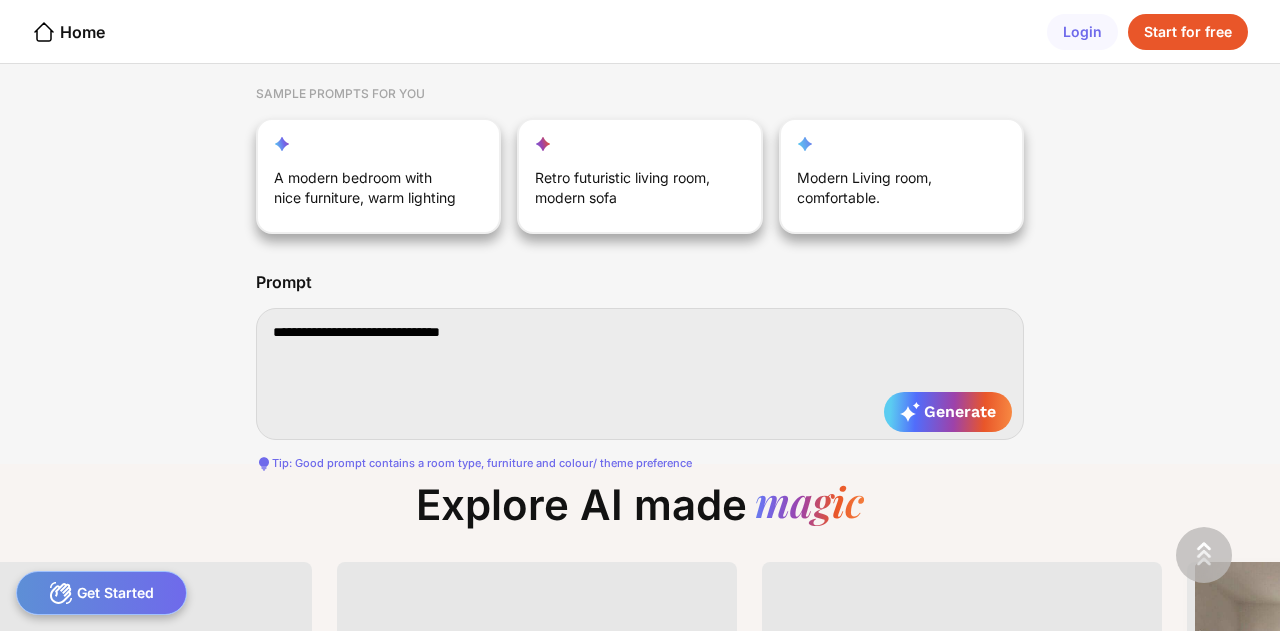type on "**********" 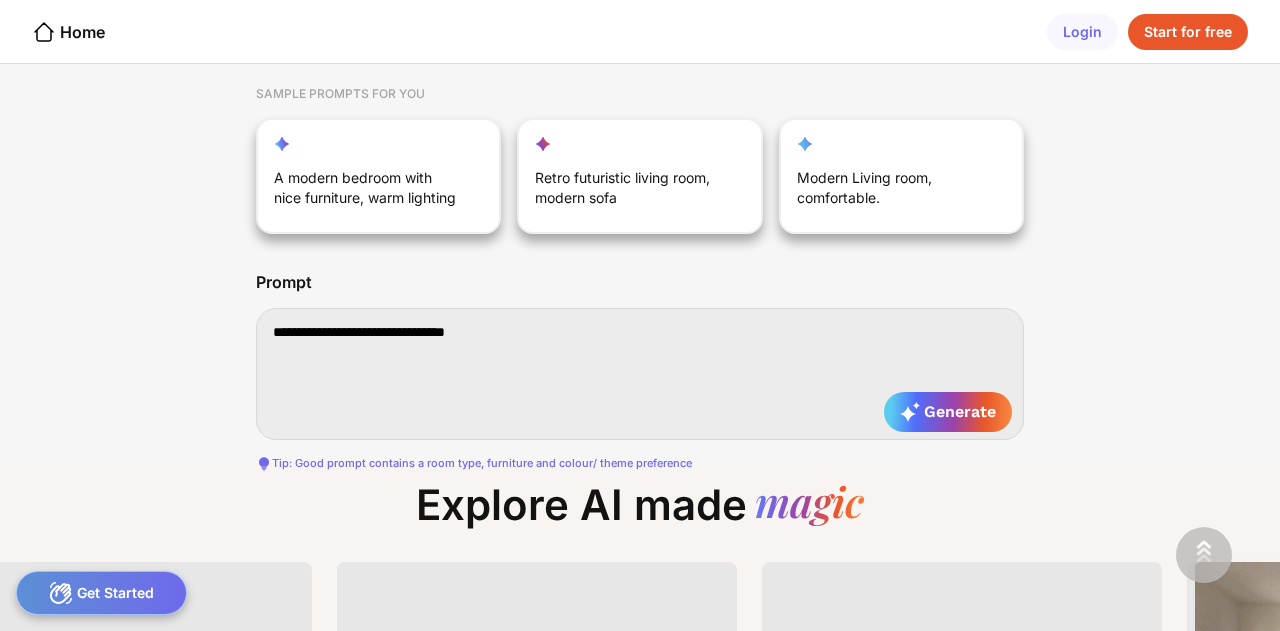 type on "**********" 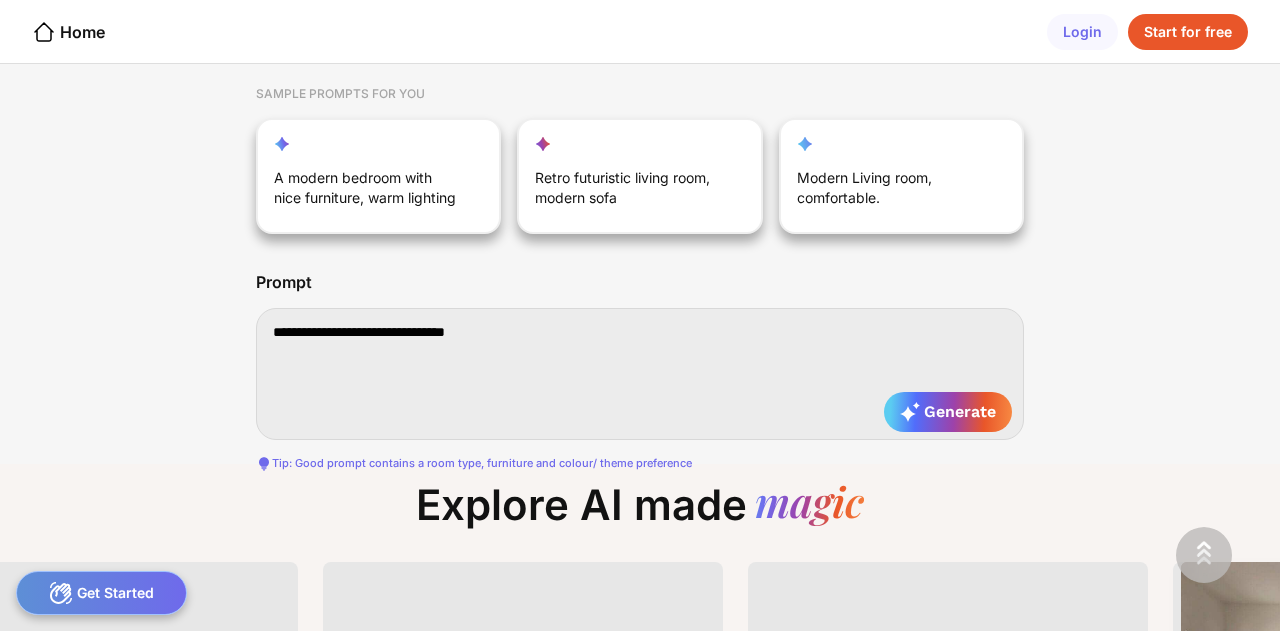 type on "**********" 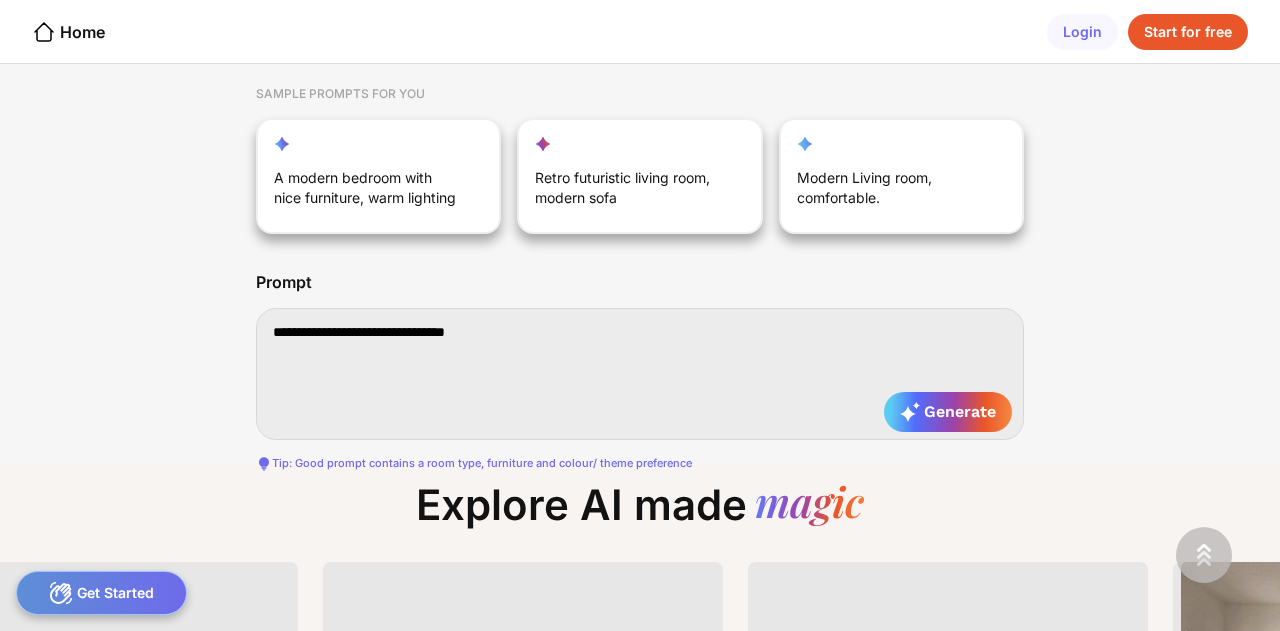 type on "**********" 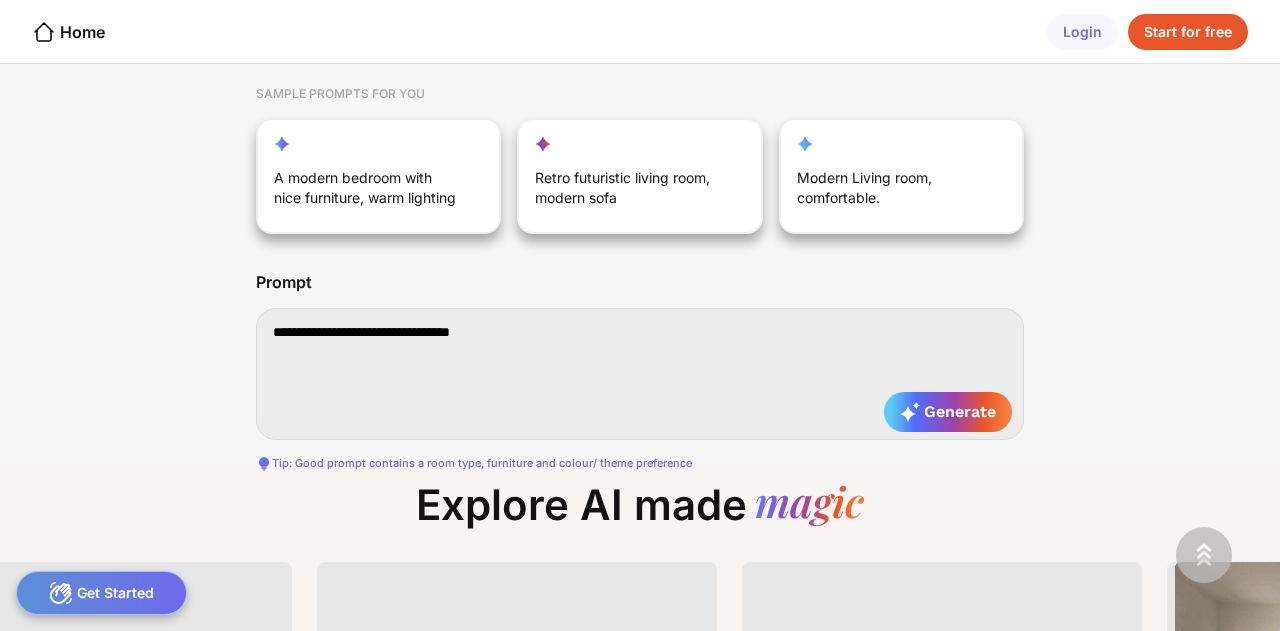 type on "**********" 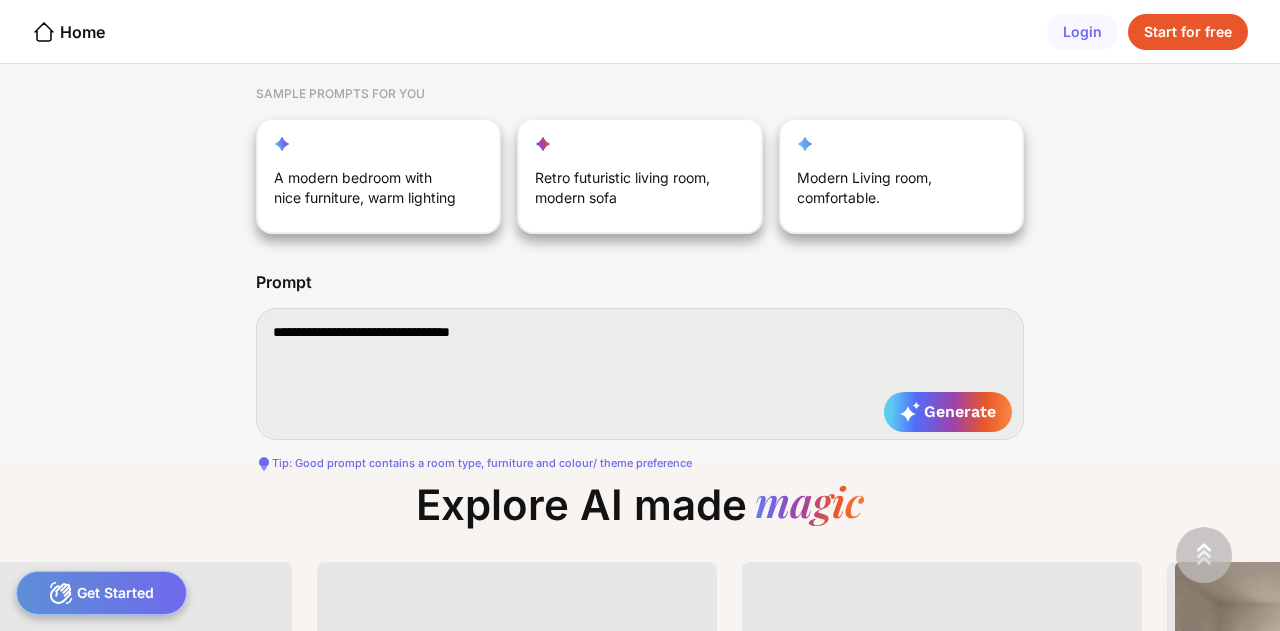 type on "**********" 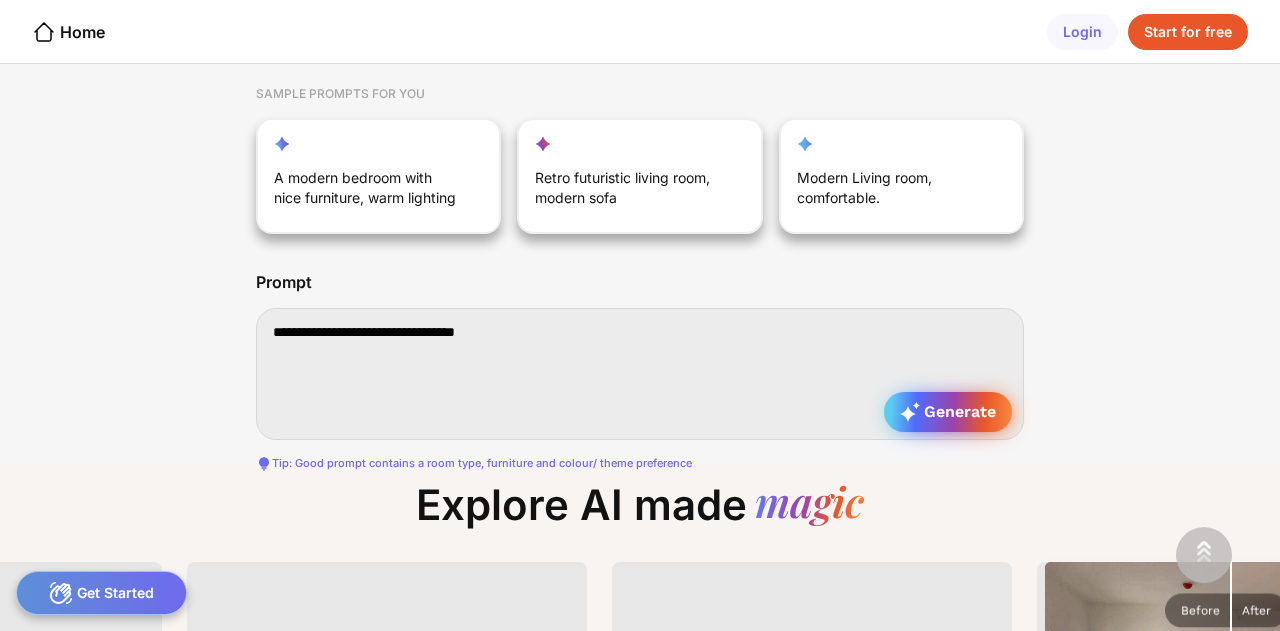 type on "**********" 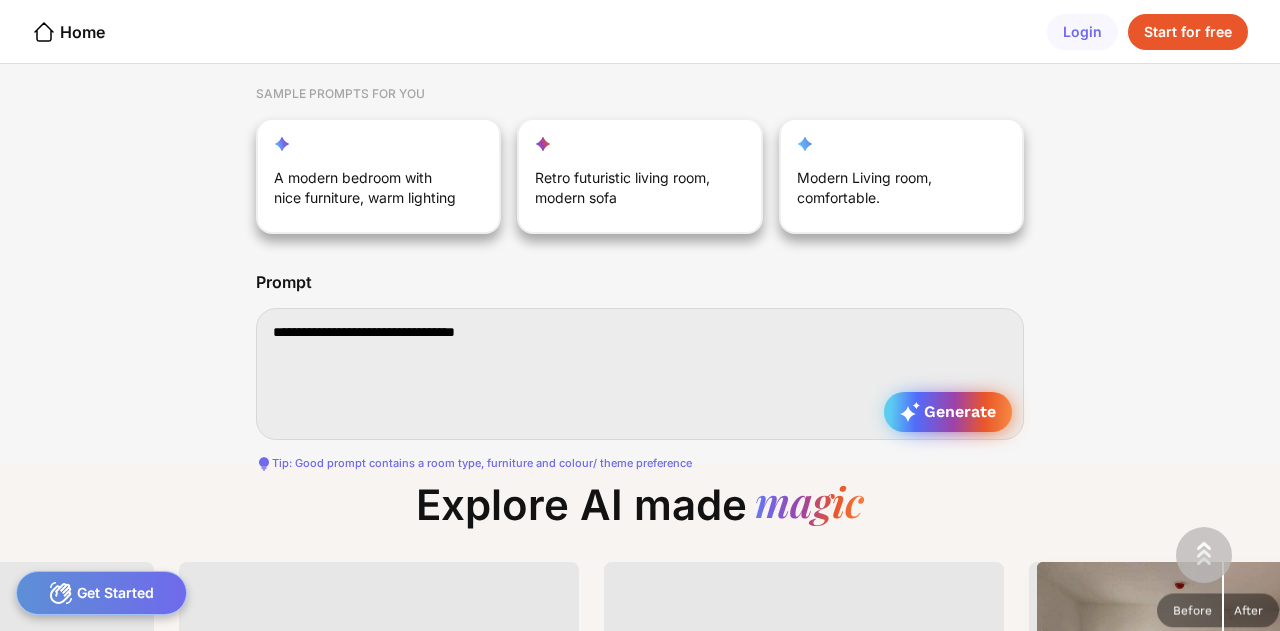 click on "Generate" at bounding box center [948, 412] 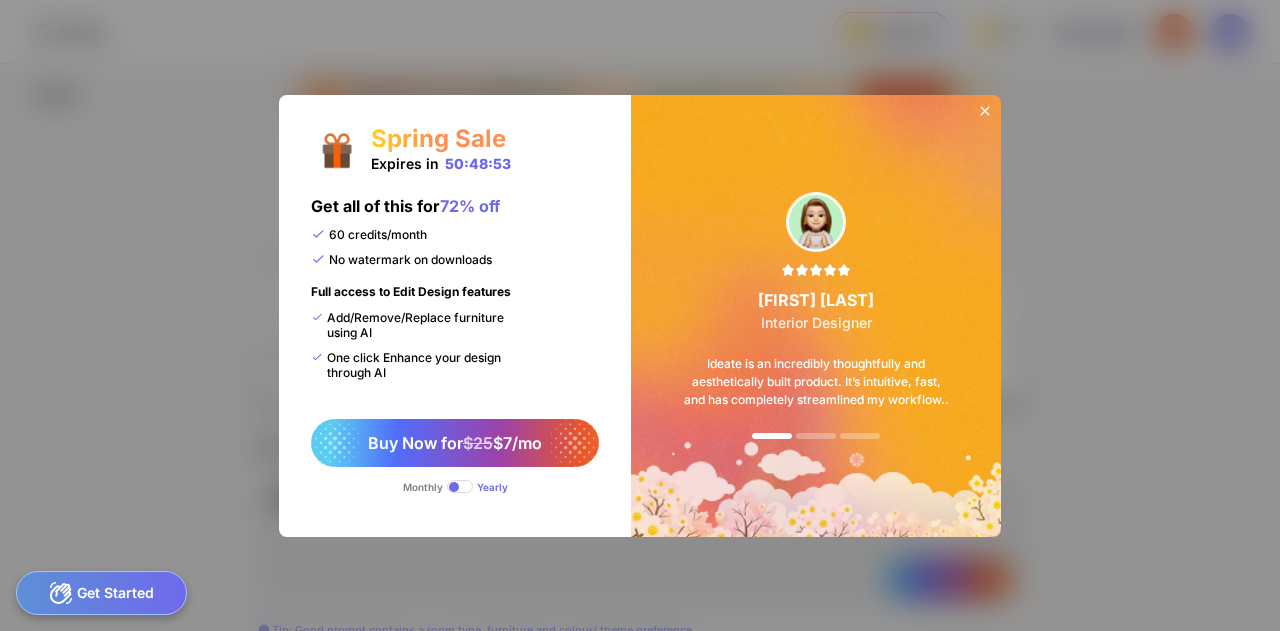scroll, scrollTop: 0, scrollLeft: 0, axis: both 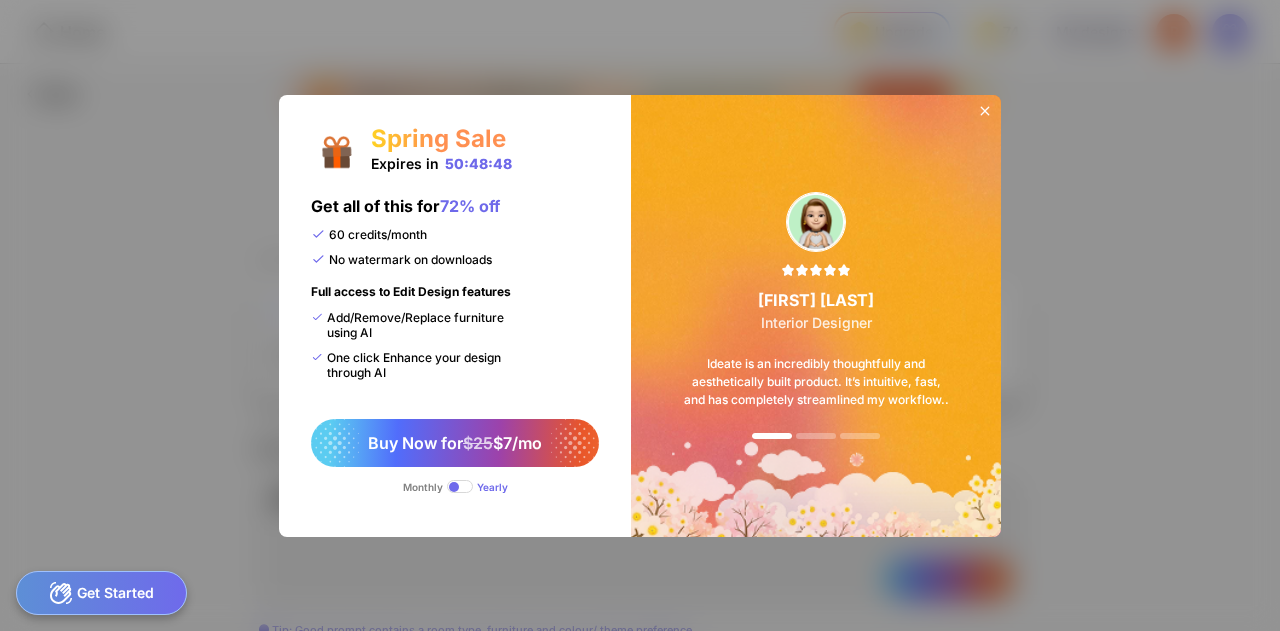 click 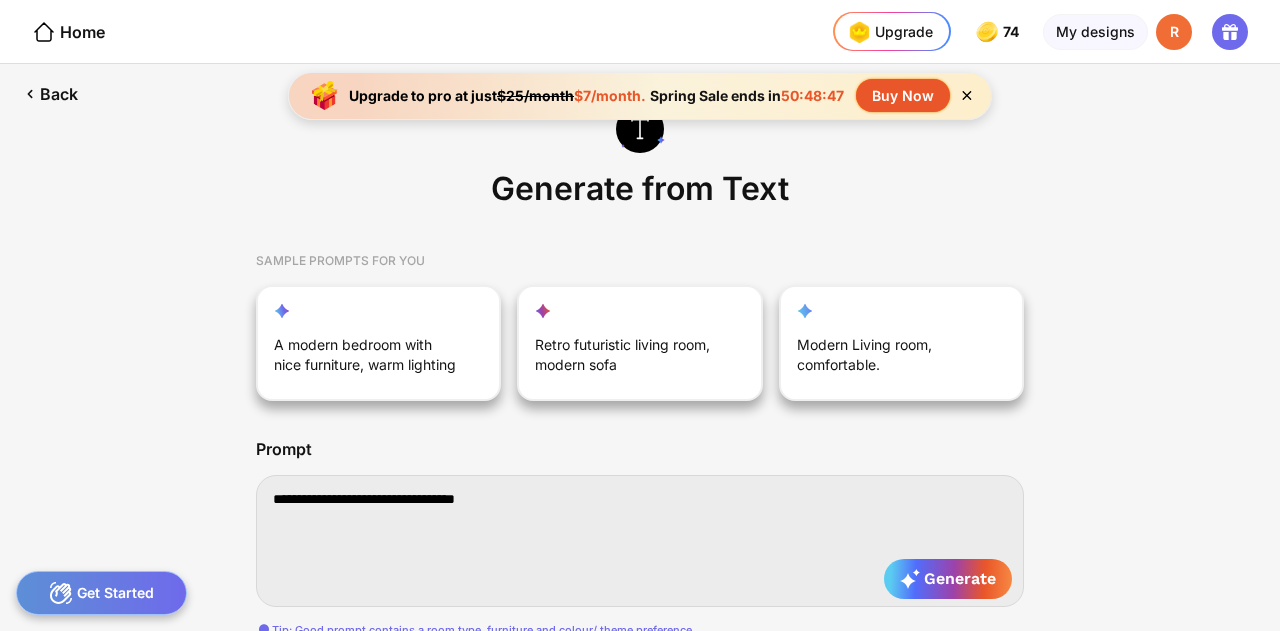 click on "Prompt Super Precise Model" at bounding box center [640, 450] 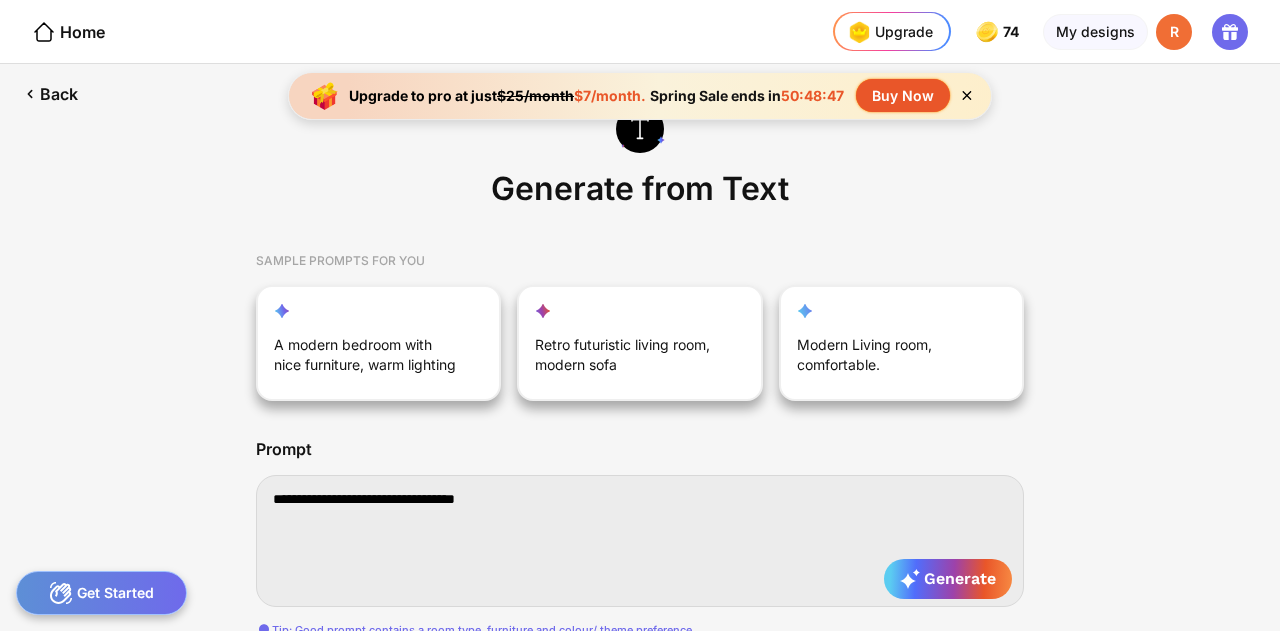 click on "**********" at bounding box center [640, 541] 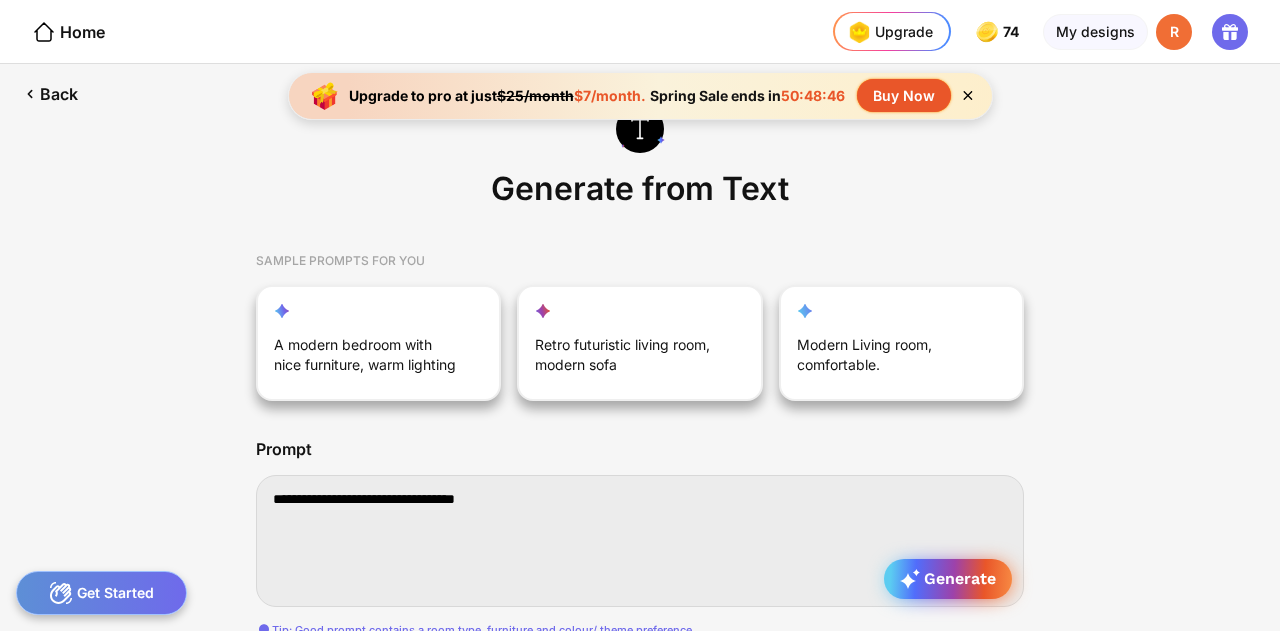 click on "Generate" at bounding box center [948, 579] 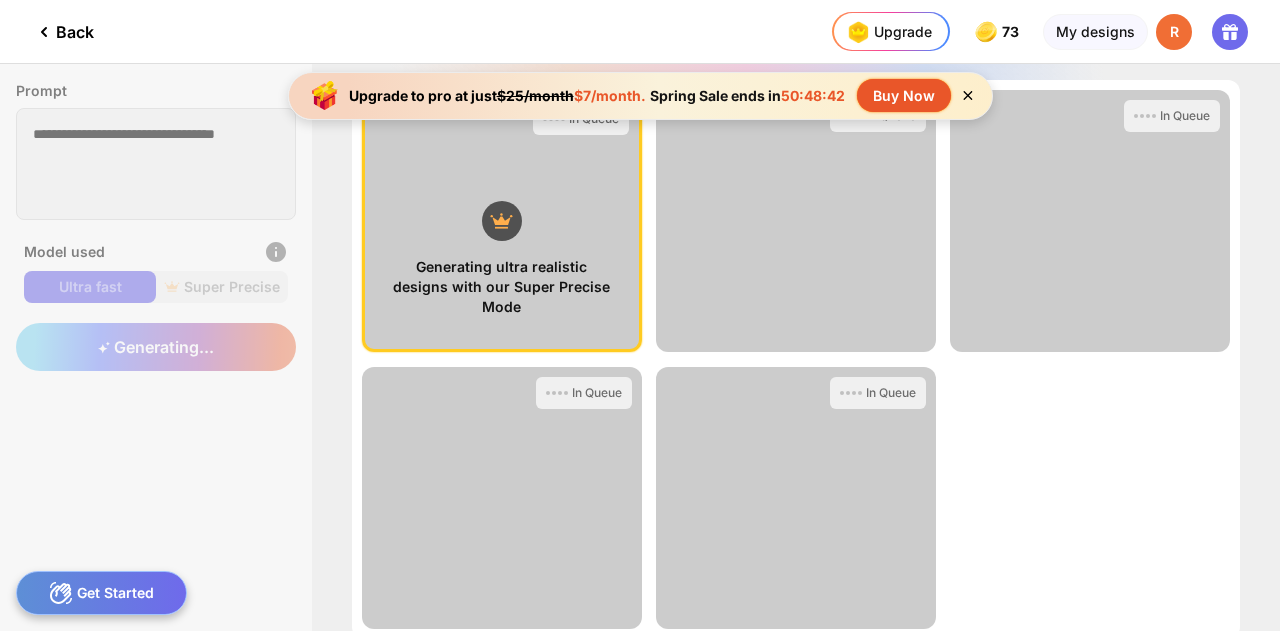 click 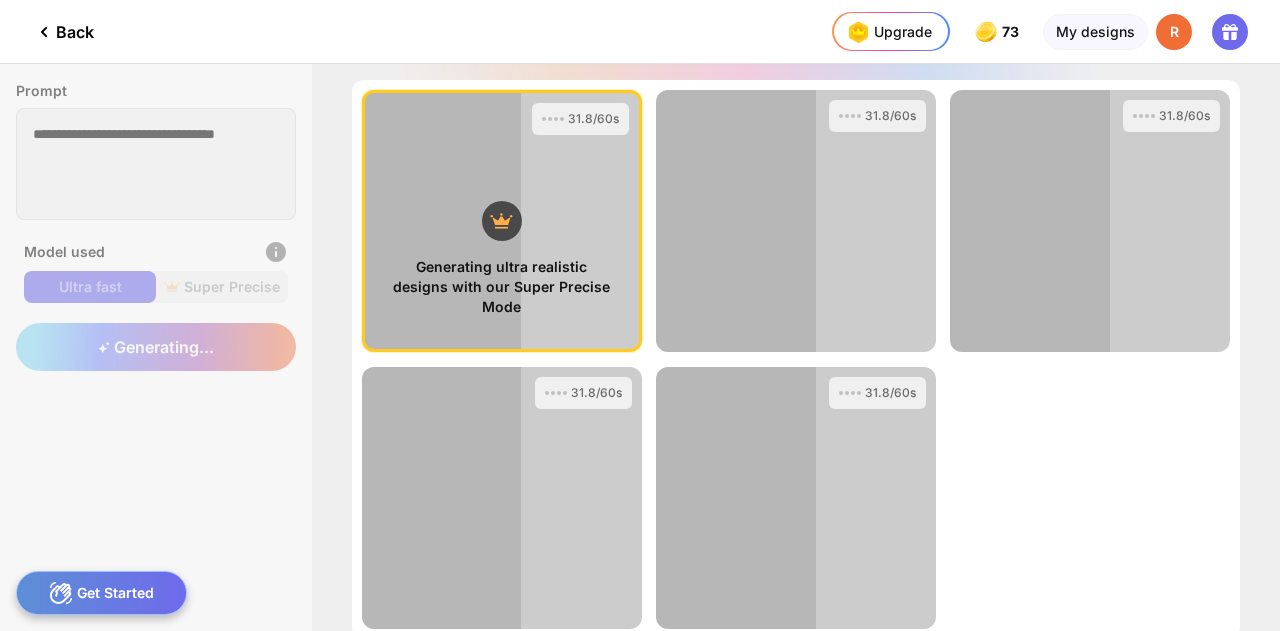click on "Generating ultra realistic designs with our Super Precise Mode 31.8/60s View Pro Result Edit Design 31.8/60s Almost there... Edit Design 31.8/60s Almost there... Edit Design 31.8/60s Almost there... Edit Design 31.8/60s Almost there... Edit Design Loading ..." 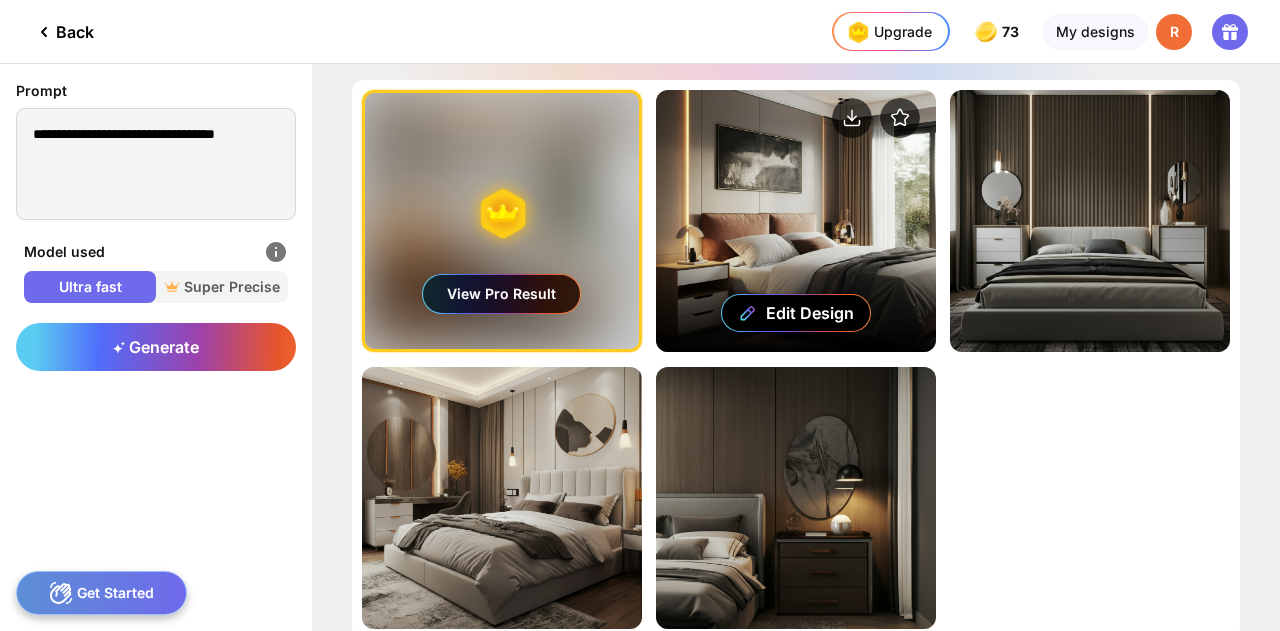 click on "Edit Design" at bounding box center (796, 221) 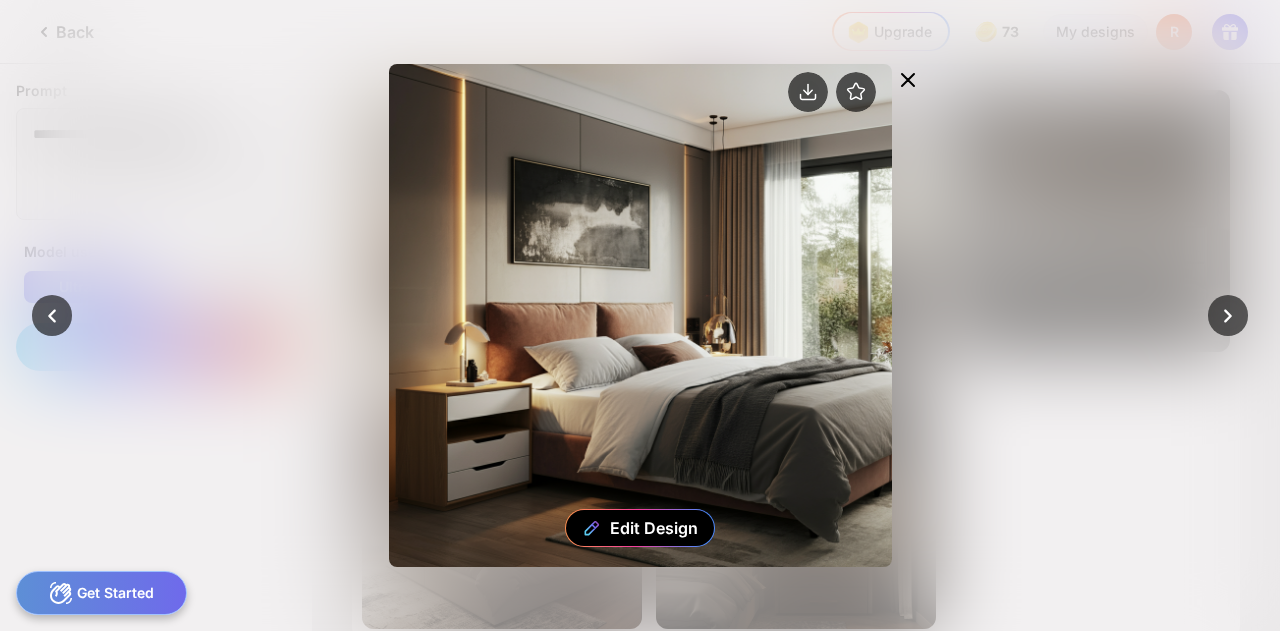 drag, startPoint x: 677, startPoint y: 286, endPoint x: 739, endPoint y: 331, distance: 76.6094 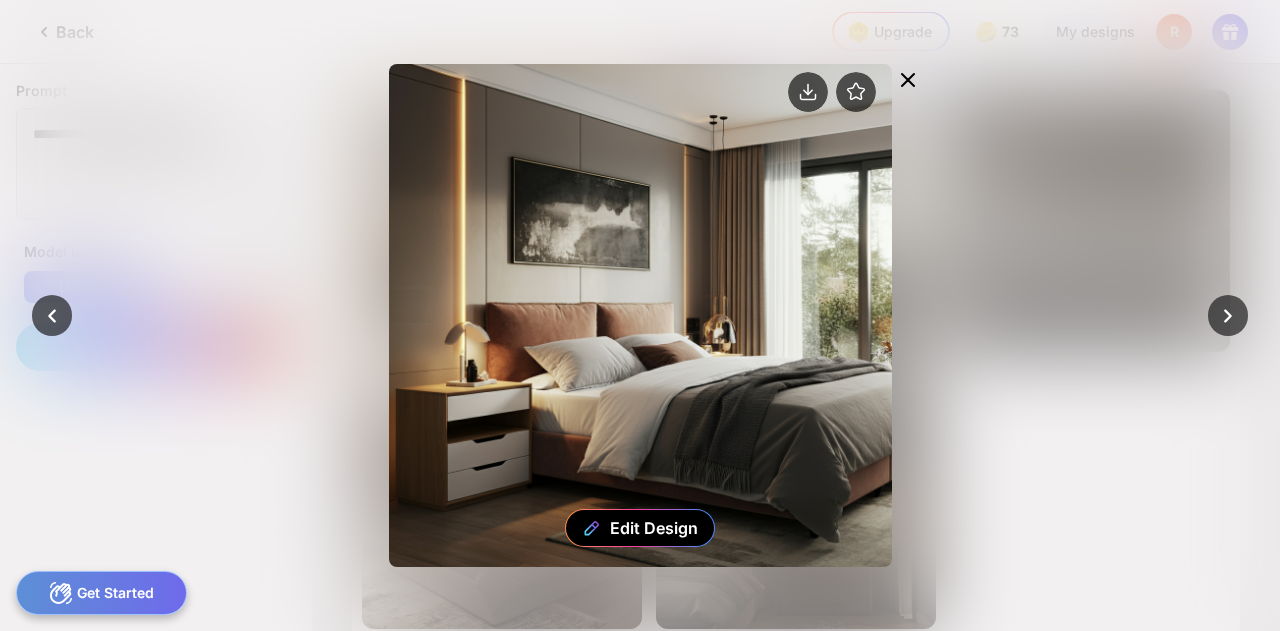 click on "Edit Design" 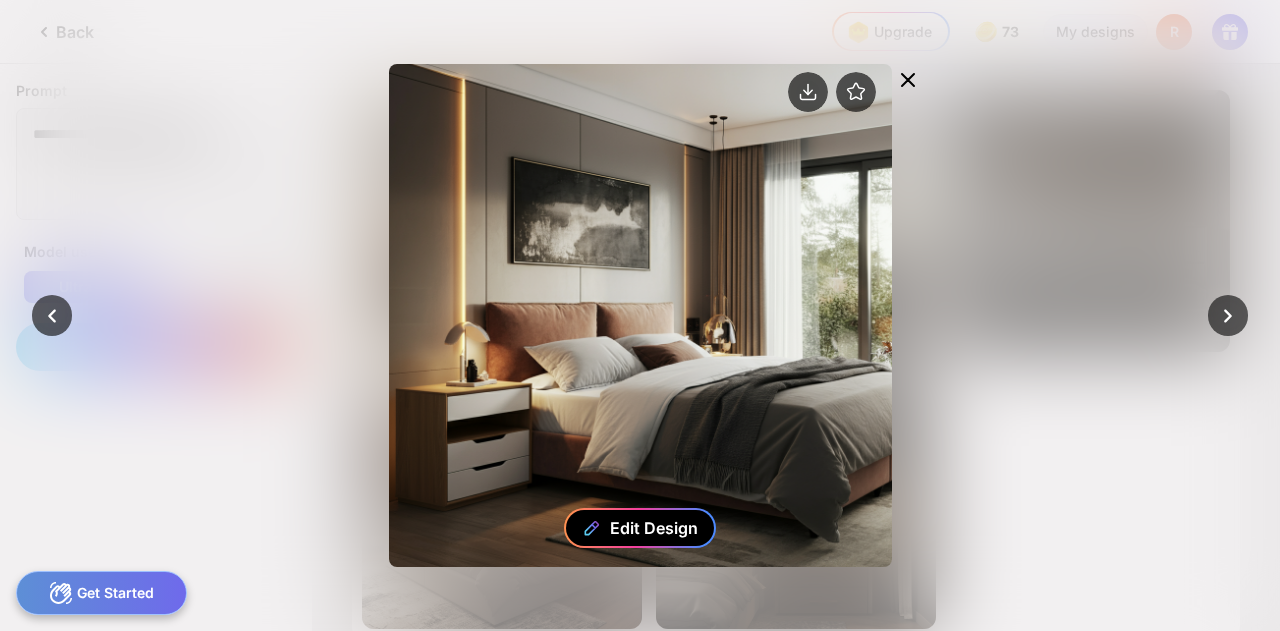 click on "Edit Design" at bounding box center [654, 528] 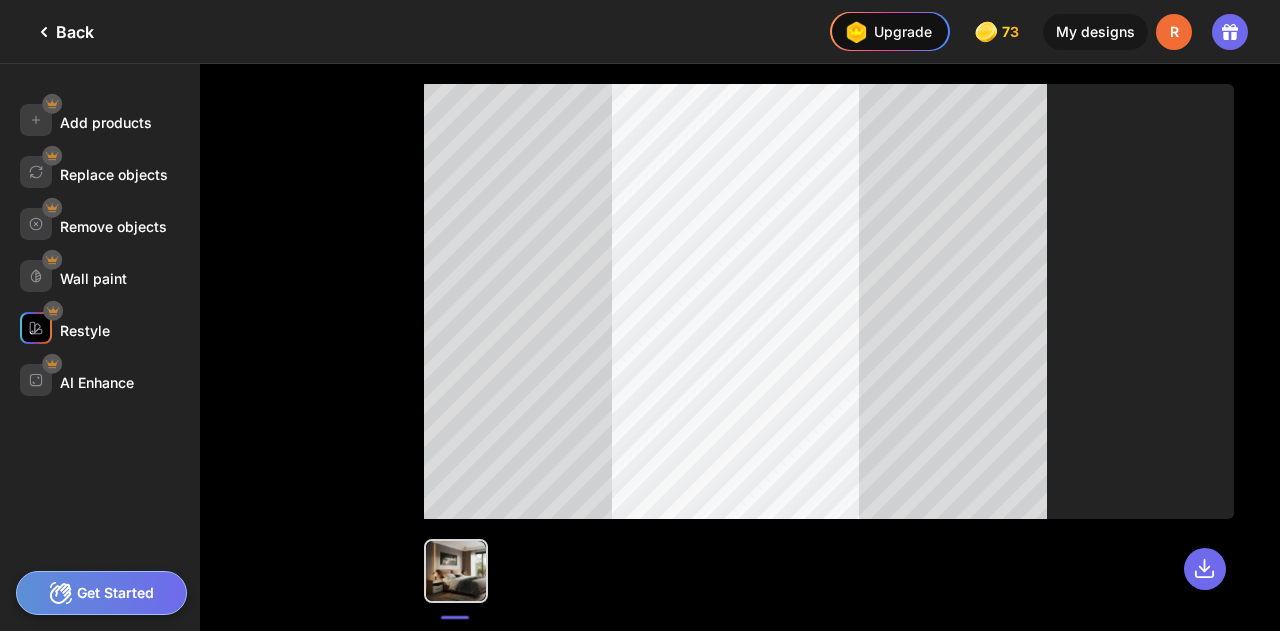 click on "Restyle" at bounding box center [85, 330] 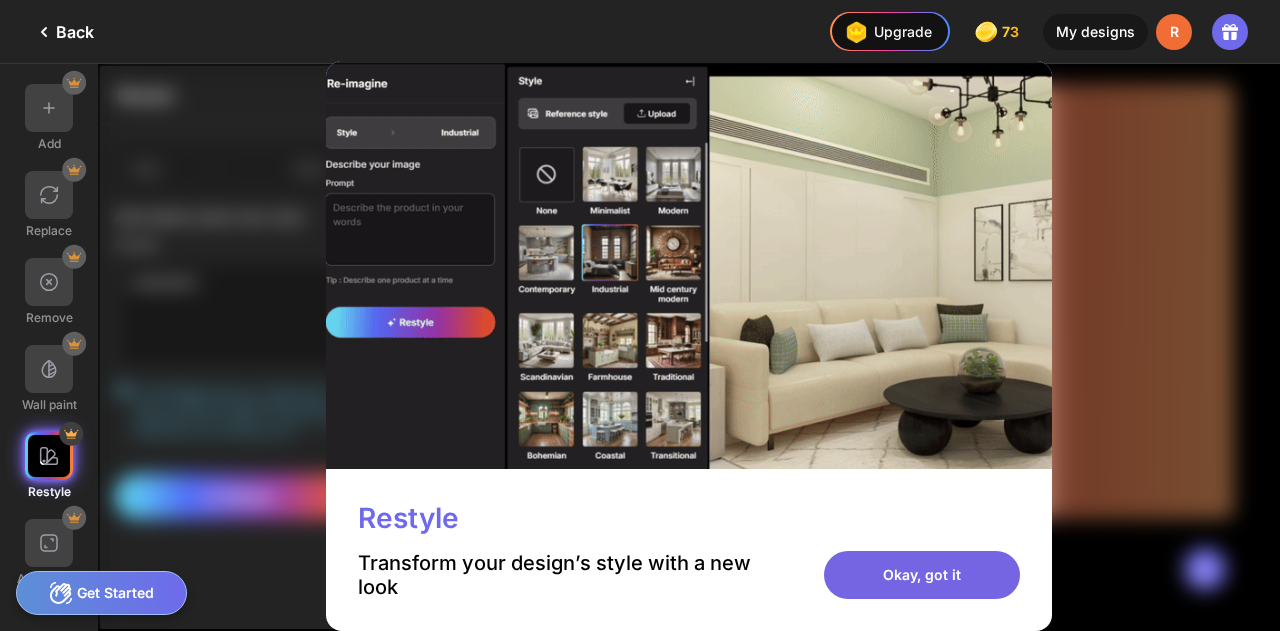 click on "Okay, got it" at bounding box center (922, 575) 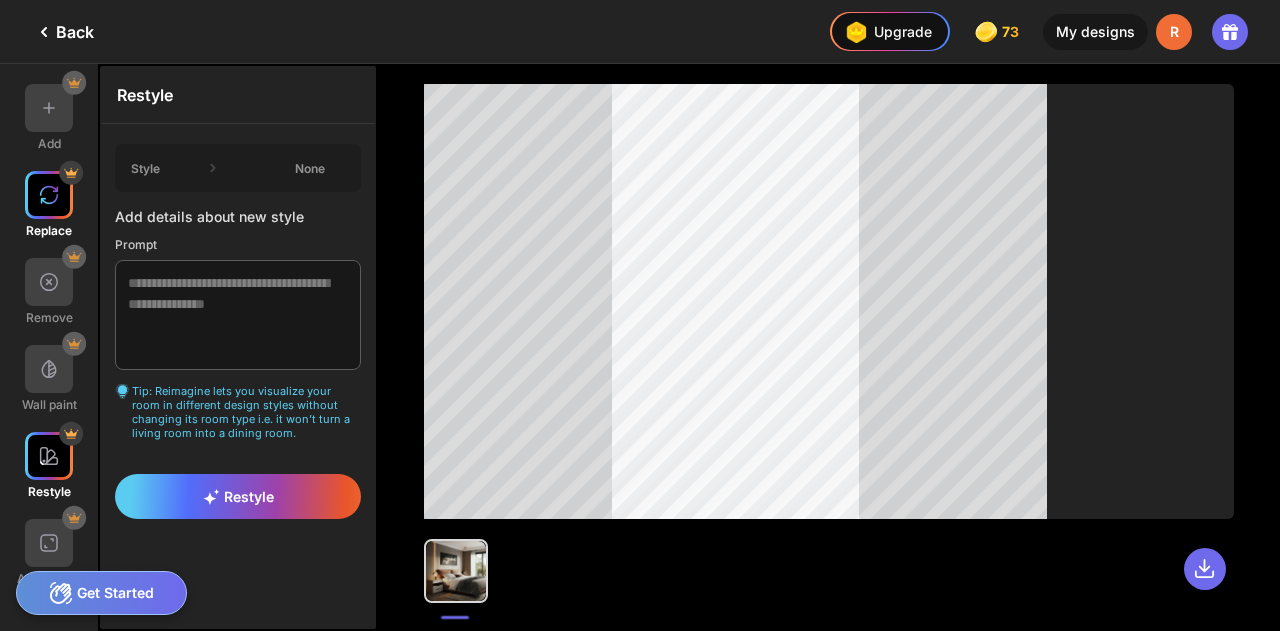 click at bounding box center (49, 195) 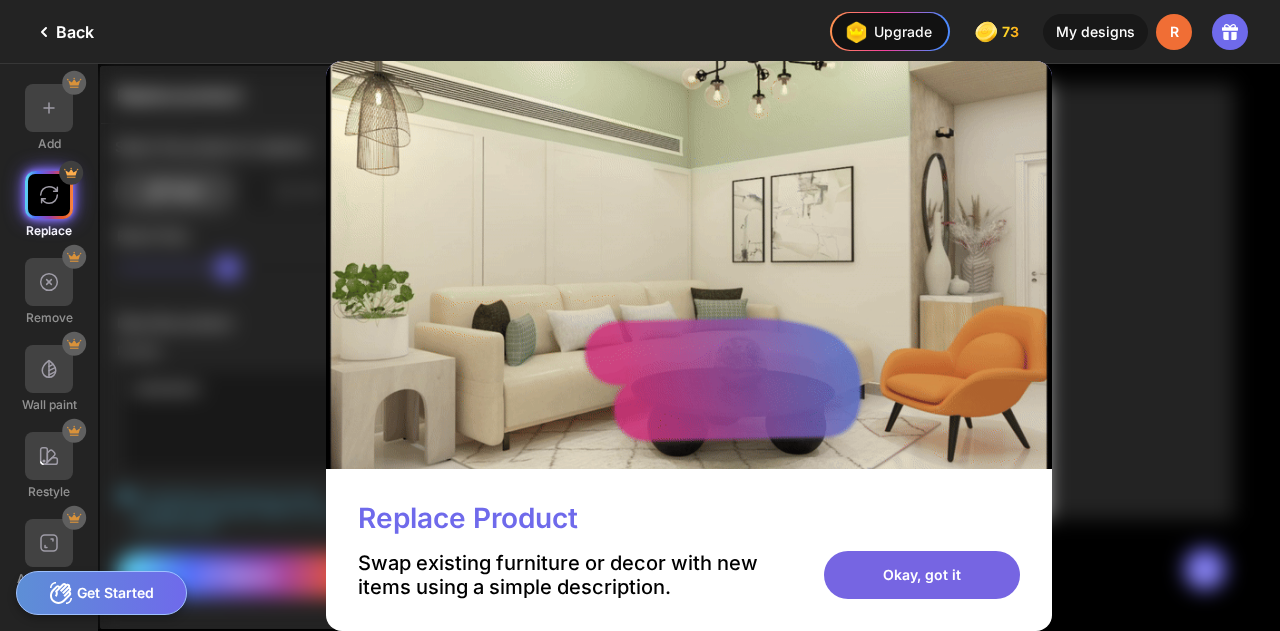 click on "Okay, got it" at bounding box center (922, 575) 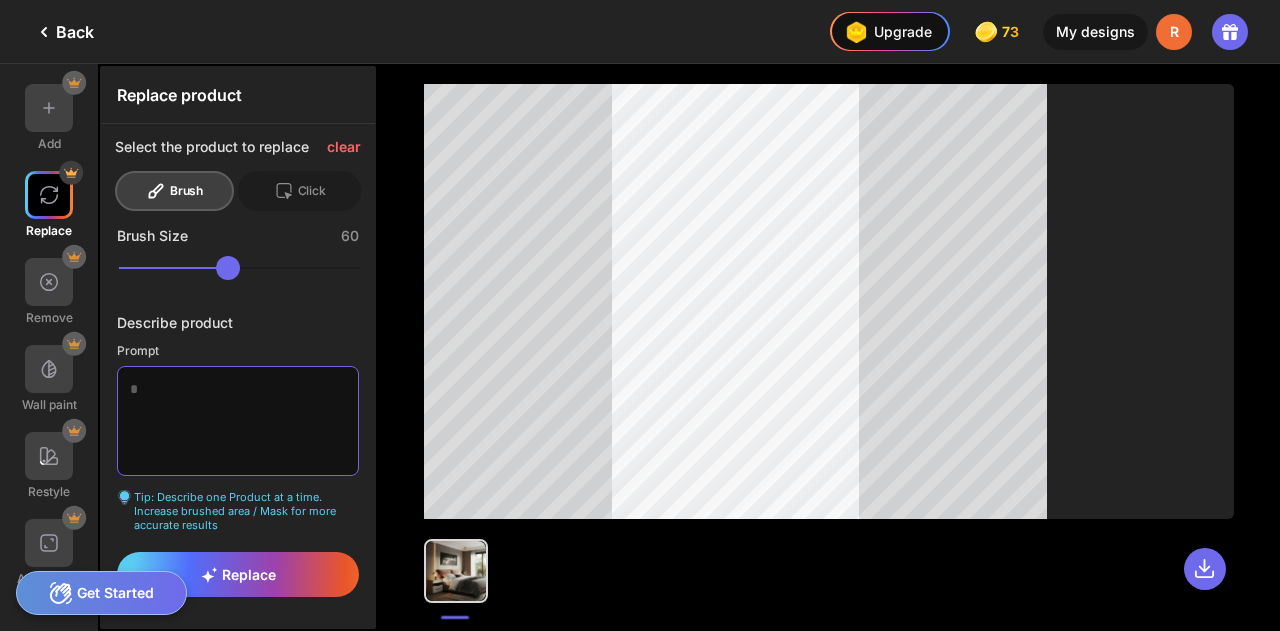 click at bounding box center [238, 421] 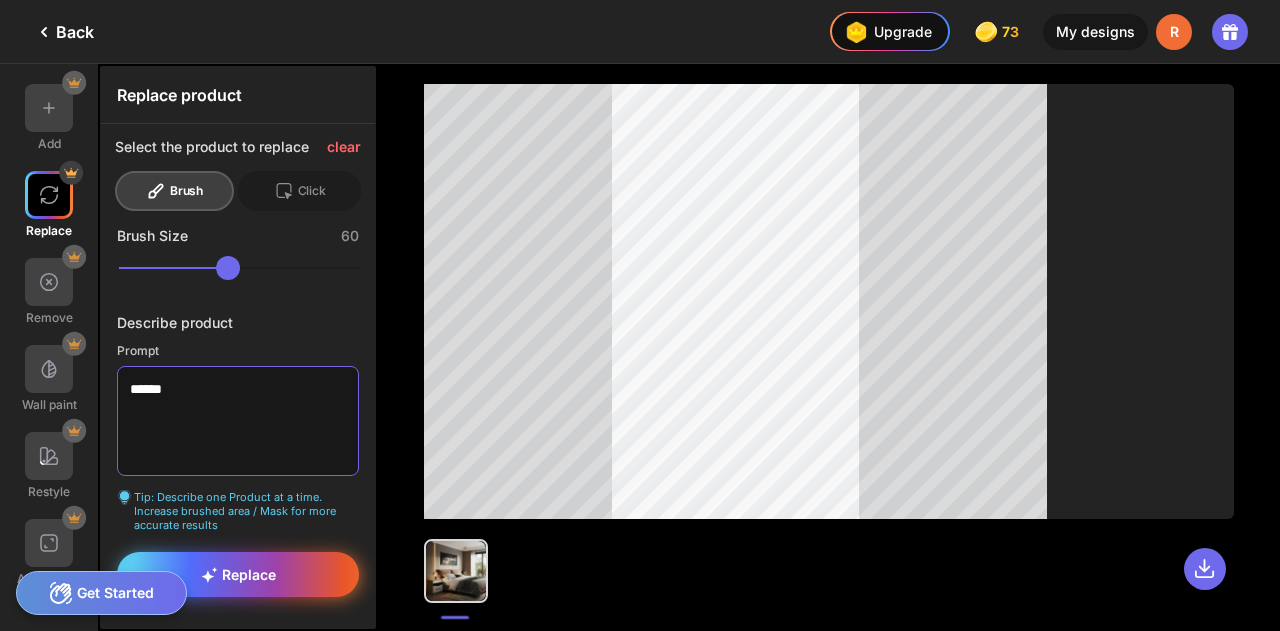 type on "******" 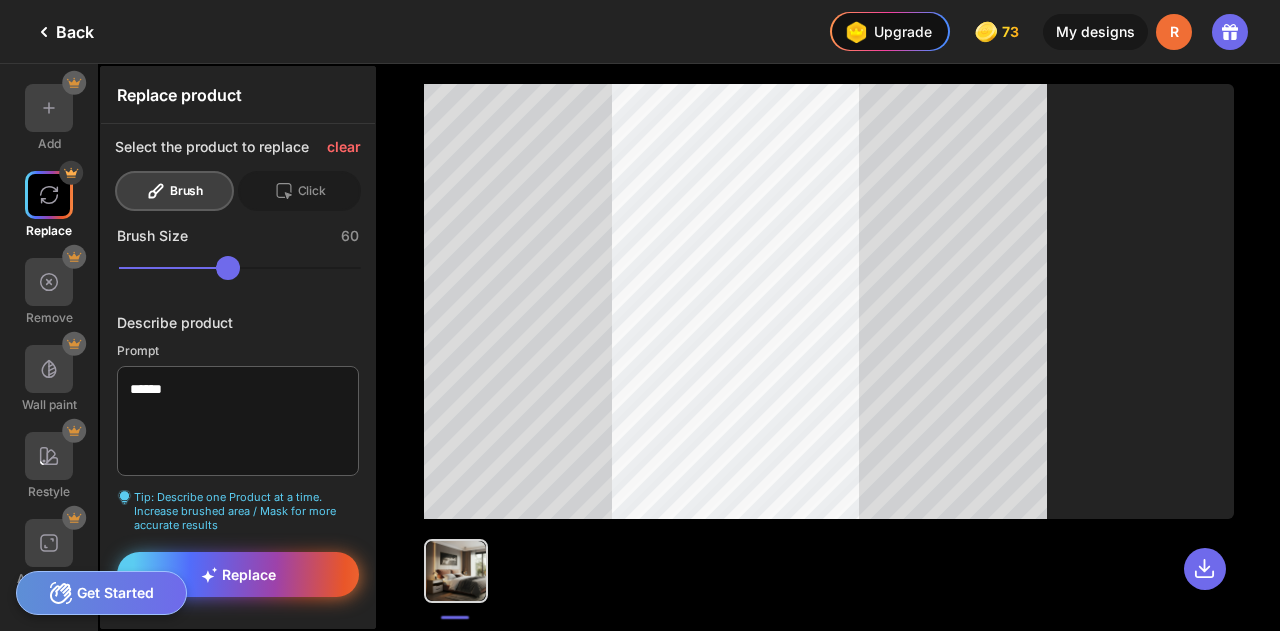 click on "Replace" at bounding box center [238, 574] 